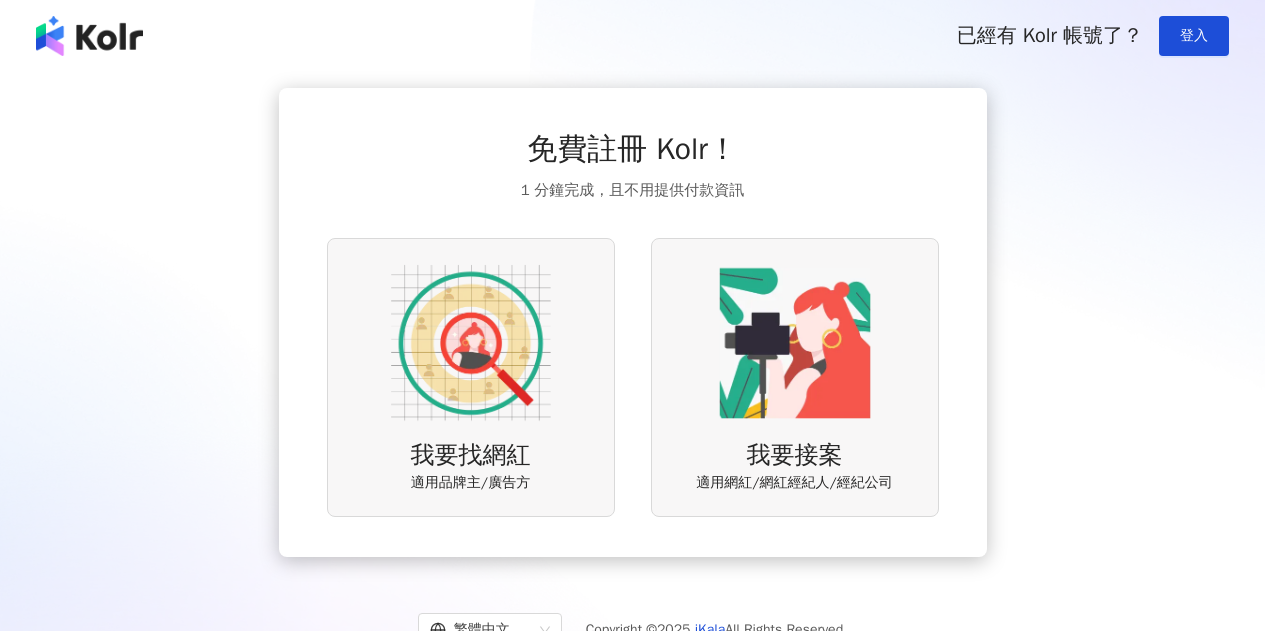 scroll, scrollTop: 0, scrollLeft: 0, axis: both 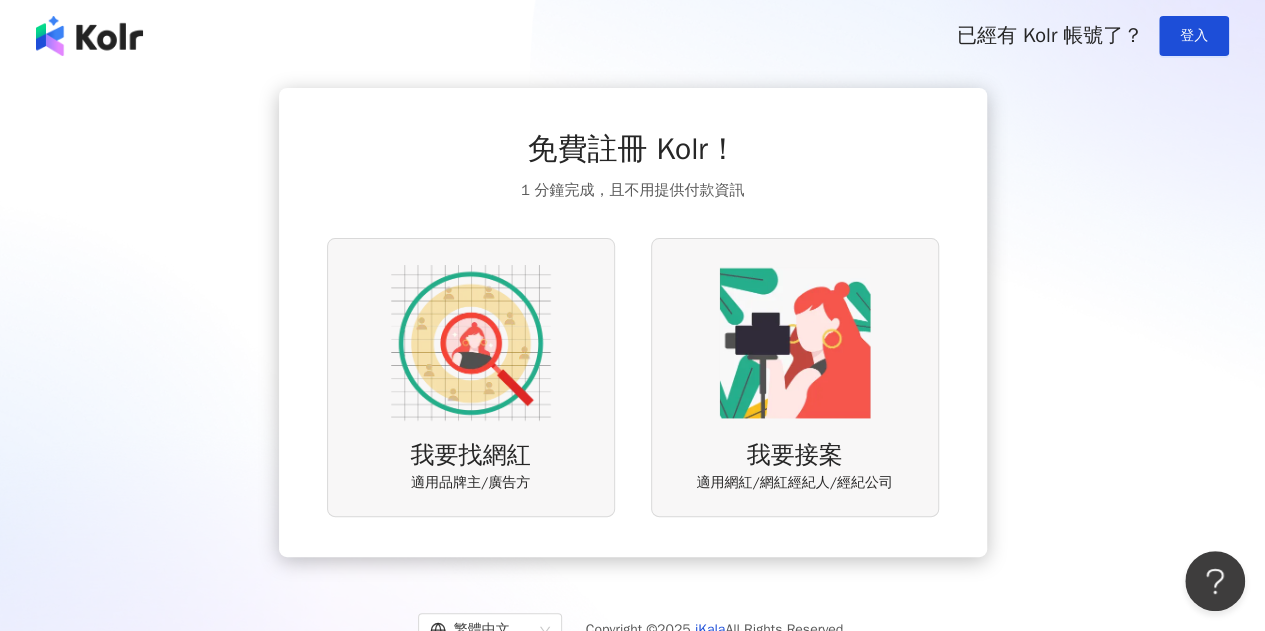 click on "已經有 Kolr 帳號了？" at bounding box center [1050, 35] 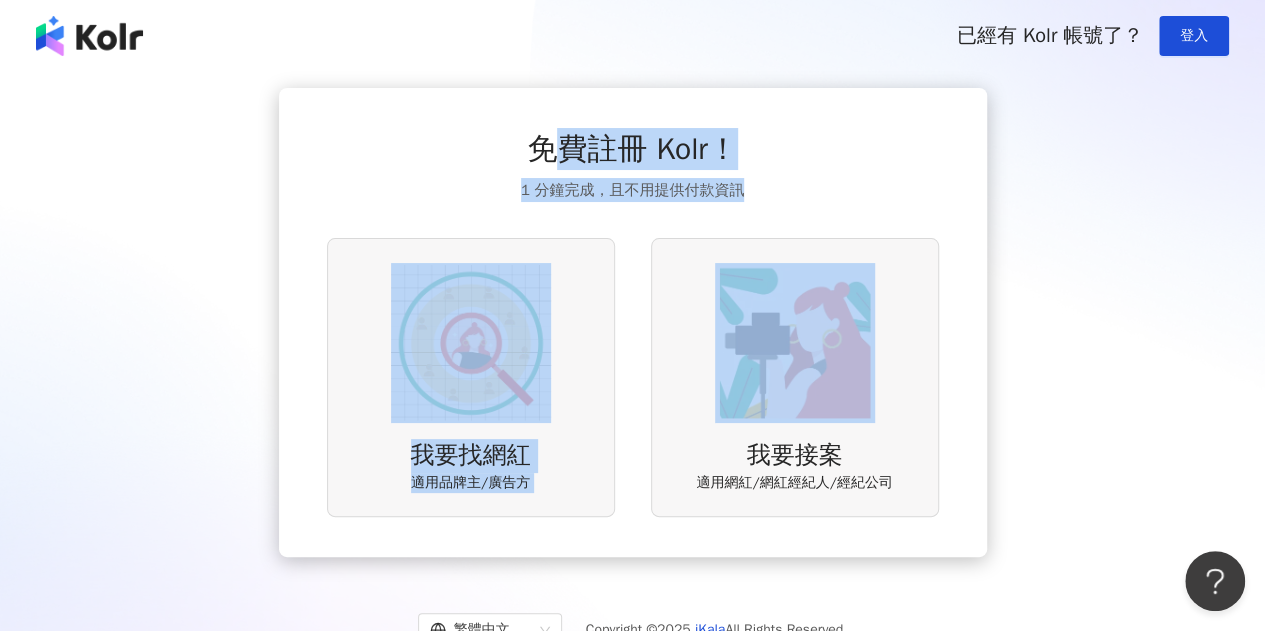 drag, startPoint x: 554, startPoint y: 146, endPoint x: 779, endPoint y: 213, distance: 234.76372 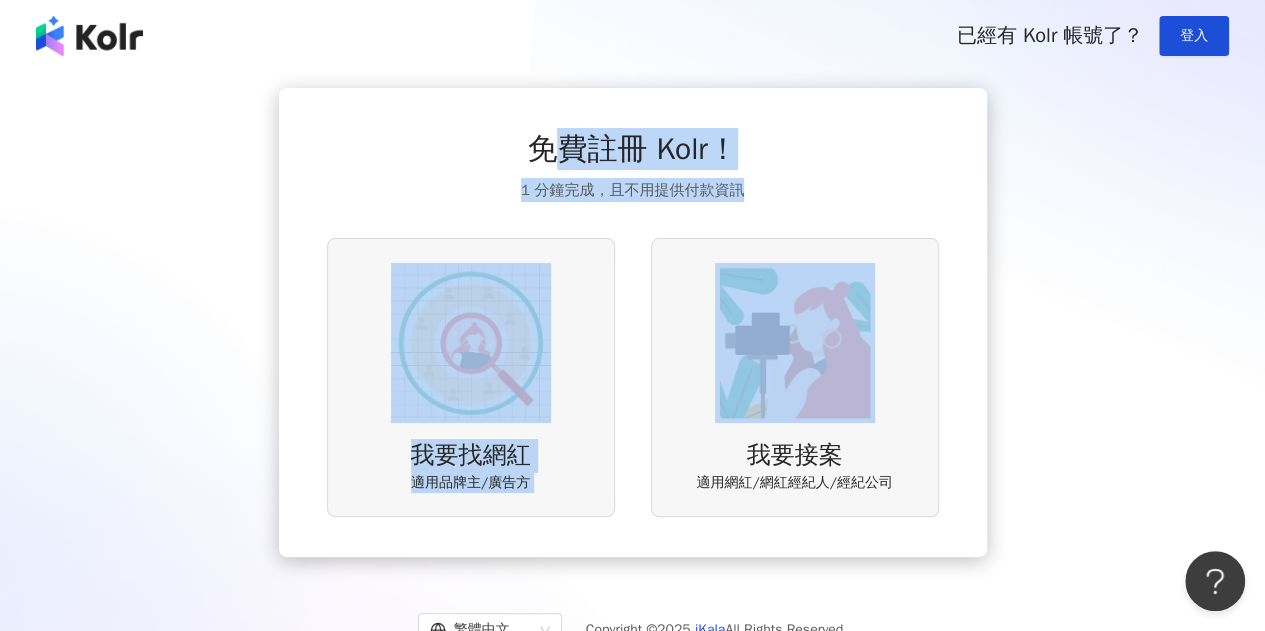 drag, startPoint x: 854, startPoint y: 177, endPoint x: 715, endPoint y: 290, distance: 179.13683 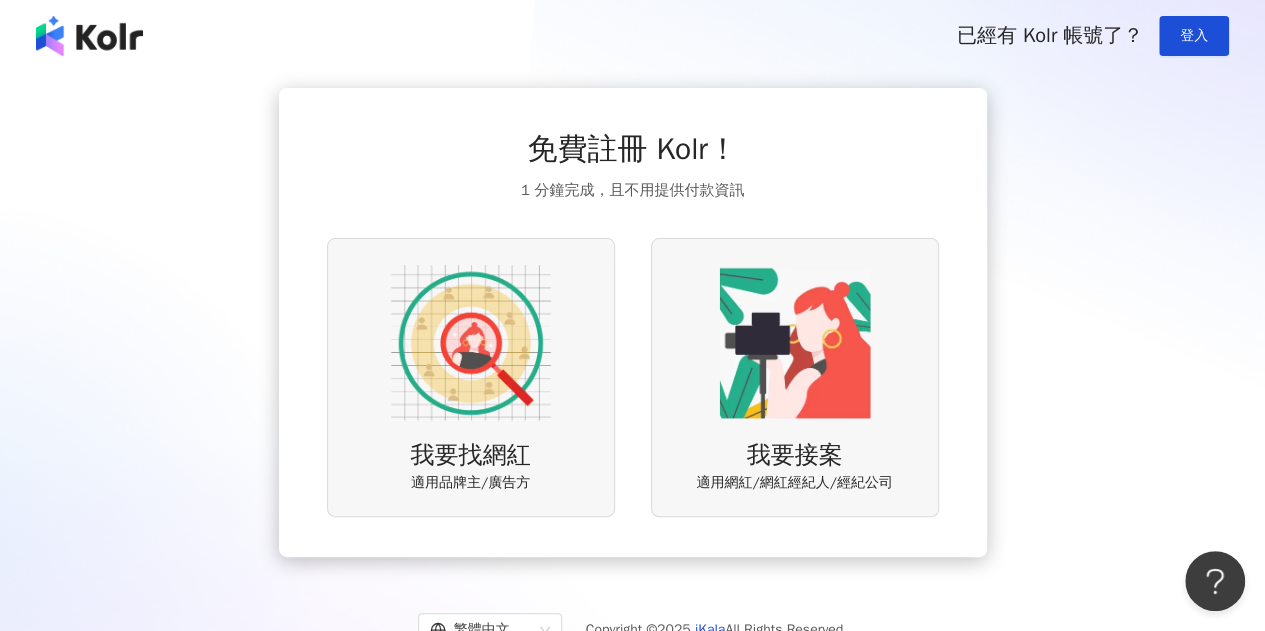 click on "免費註冊 Kolr！ 1 分鐘完成，且不用提供付款資訊 我要找網紅 適用品牌主/廣告方 我要接案 適用網紅/網紅經紀人/經紀公司" at bounding box center (632, 322) 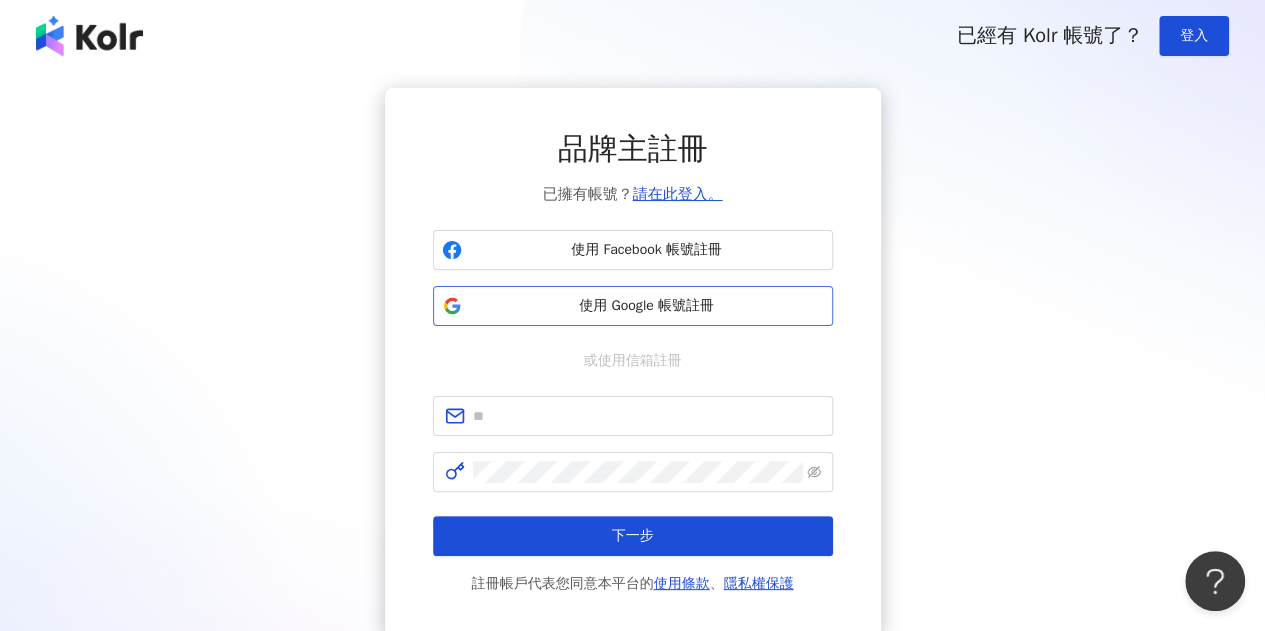 click on "使用 Google 帳號註冊" at bounding box center (647, 306) 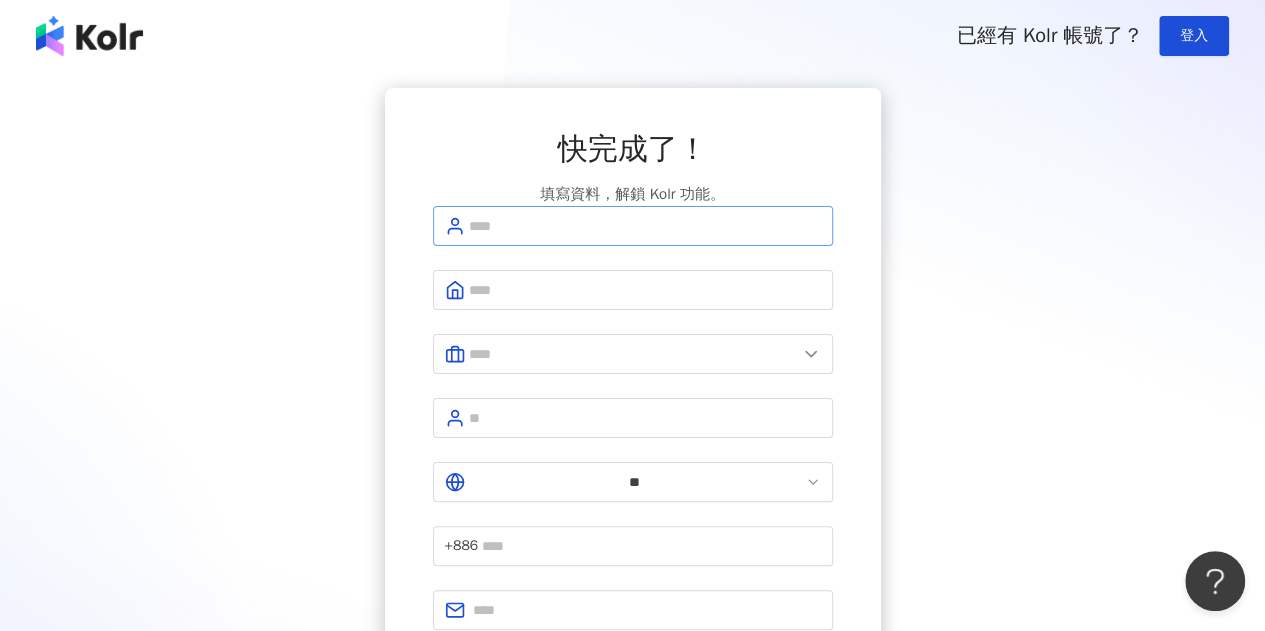 drag, startPoint x: 654, startPoint y: 279, endPoint x: 616, endPoint y: 255, distance: 44.94441 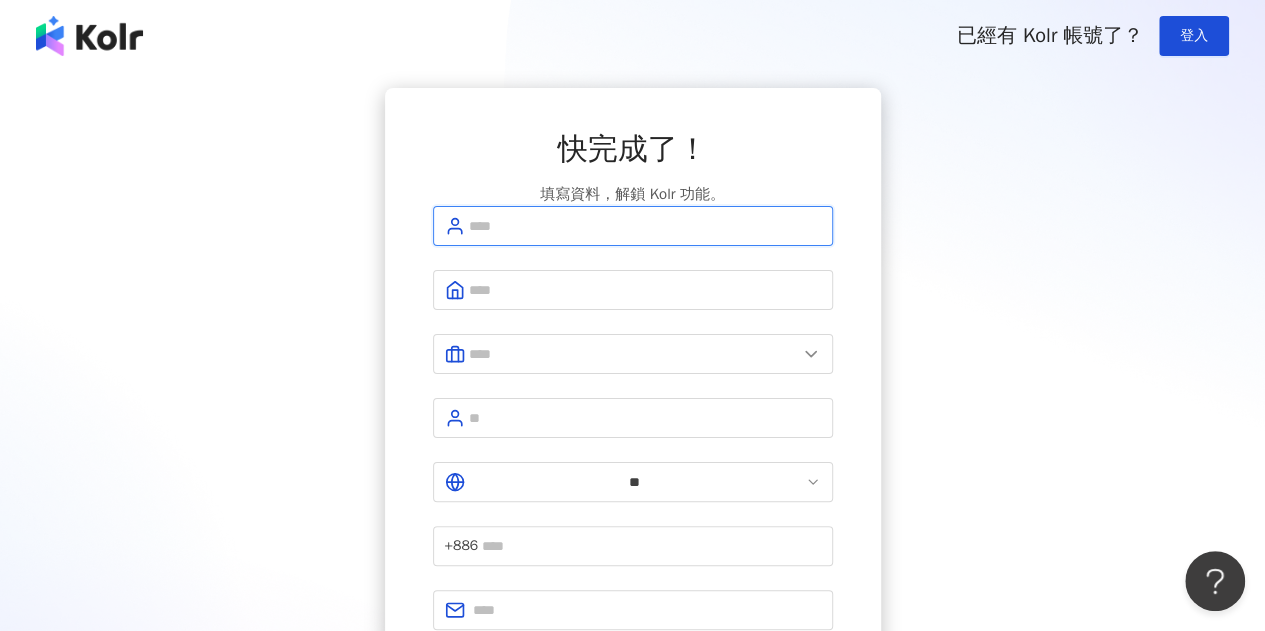 click at bounding box center (645, 226) 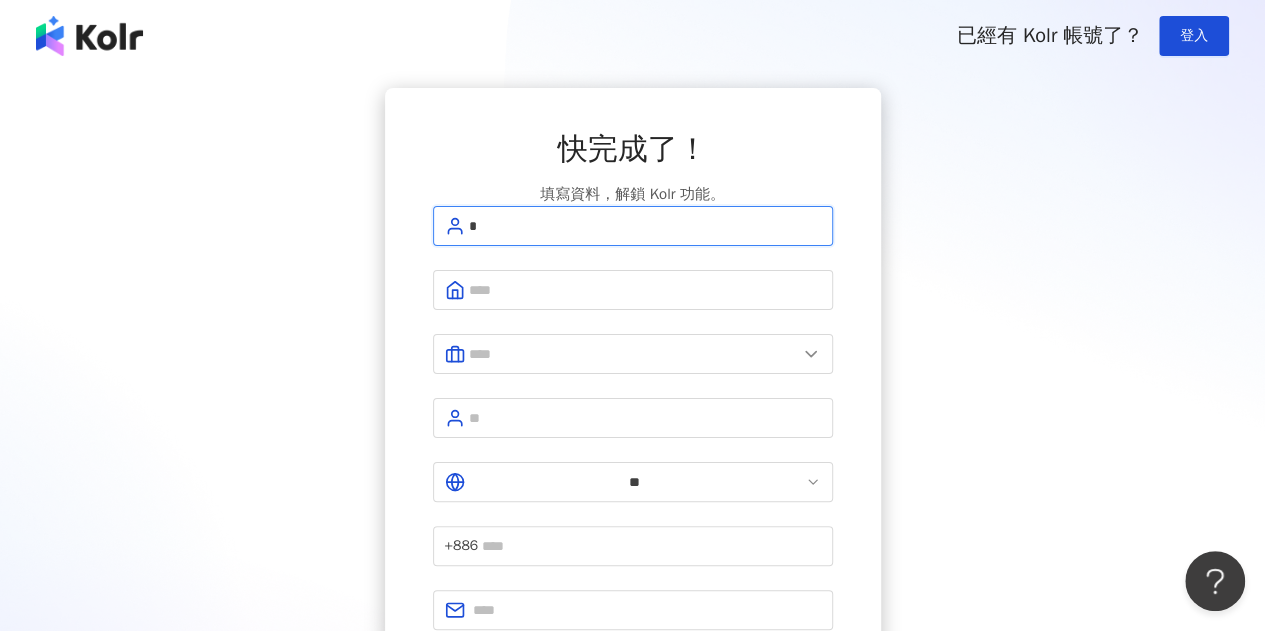 type on "*" 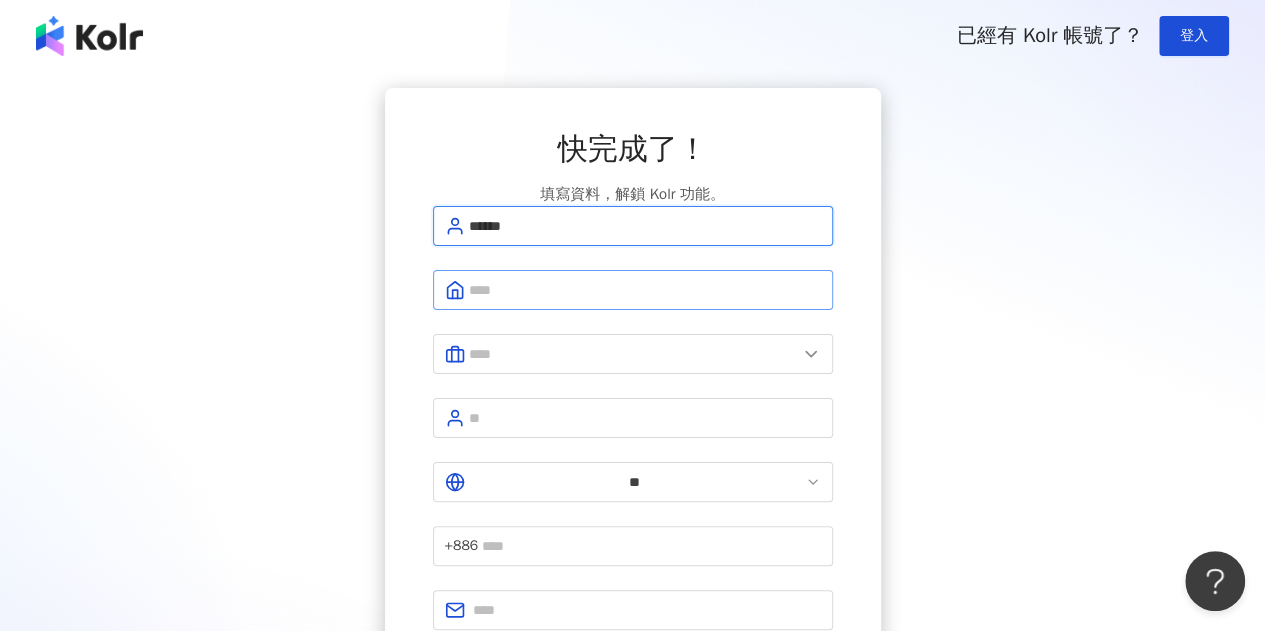 type on "*****" 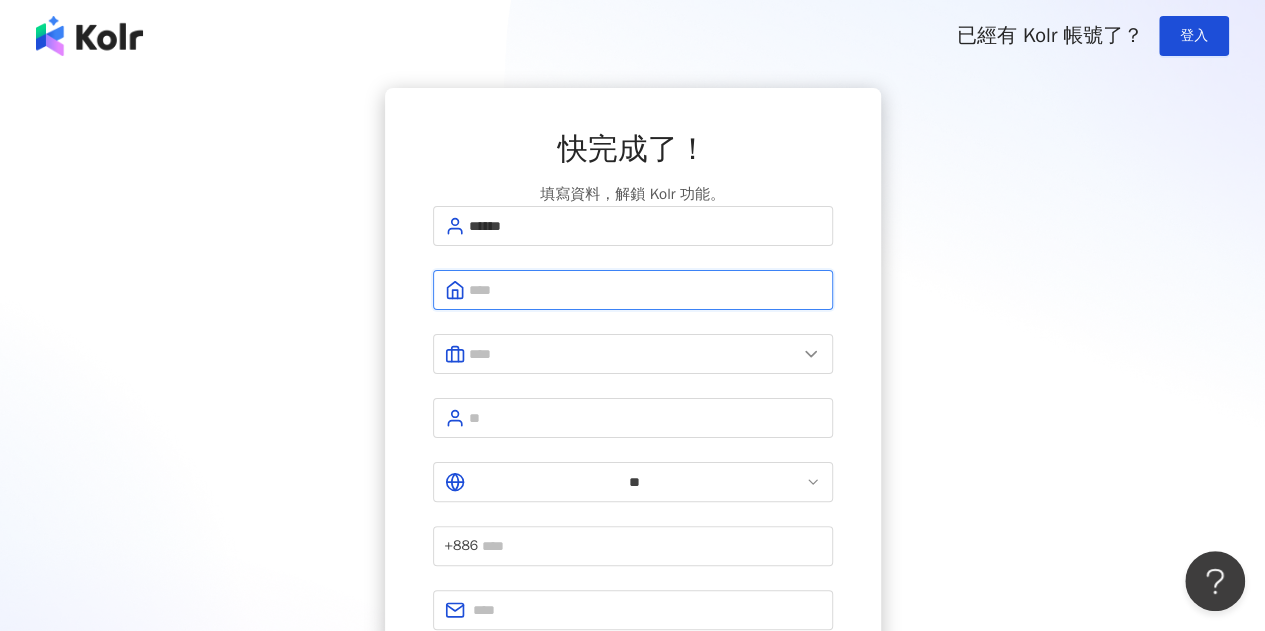 click at bounding box center (645, 290) 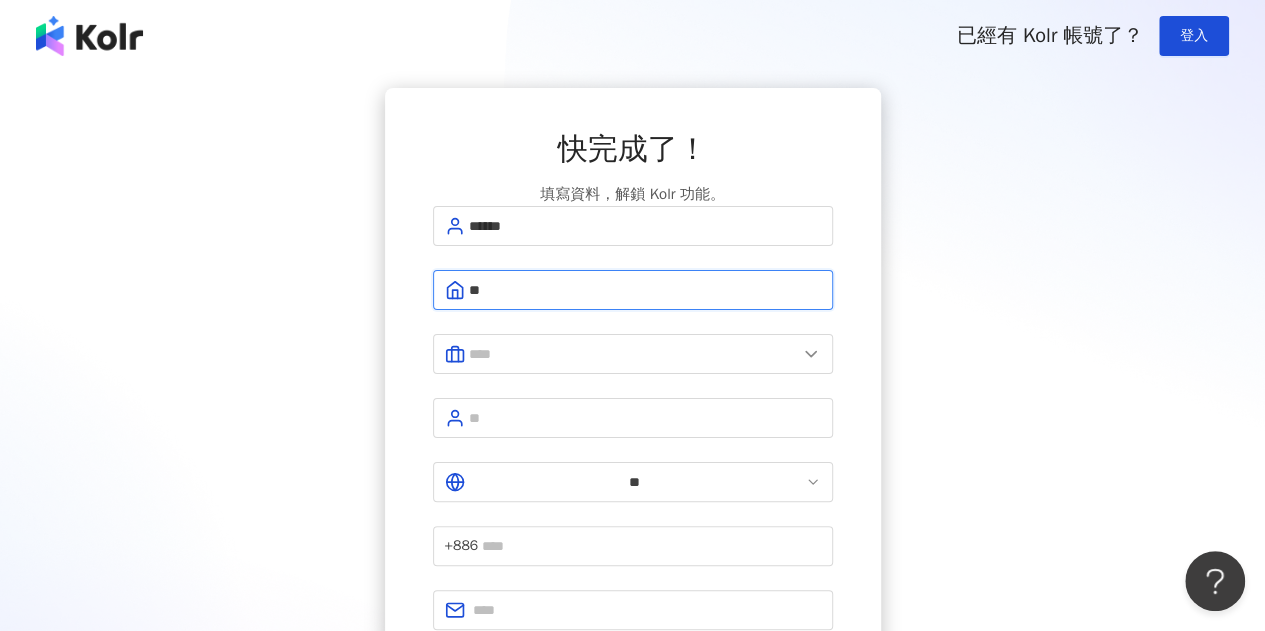type on "*" 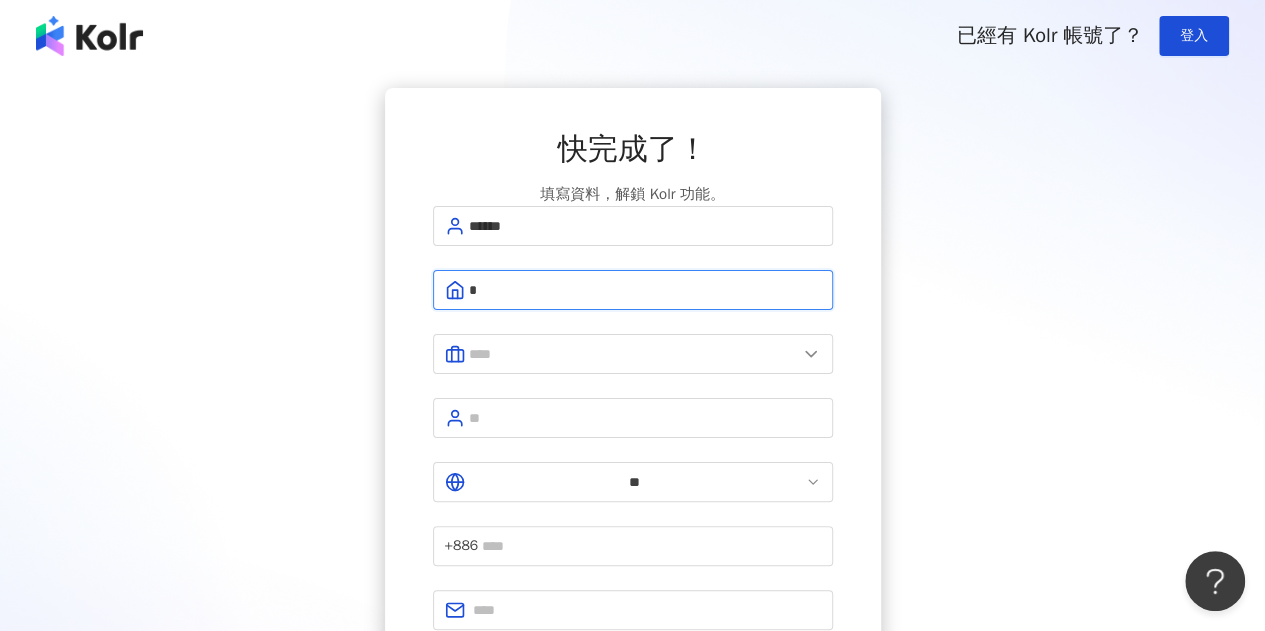 type 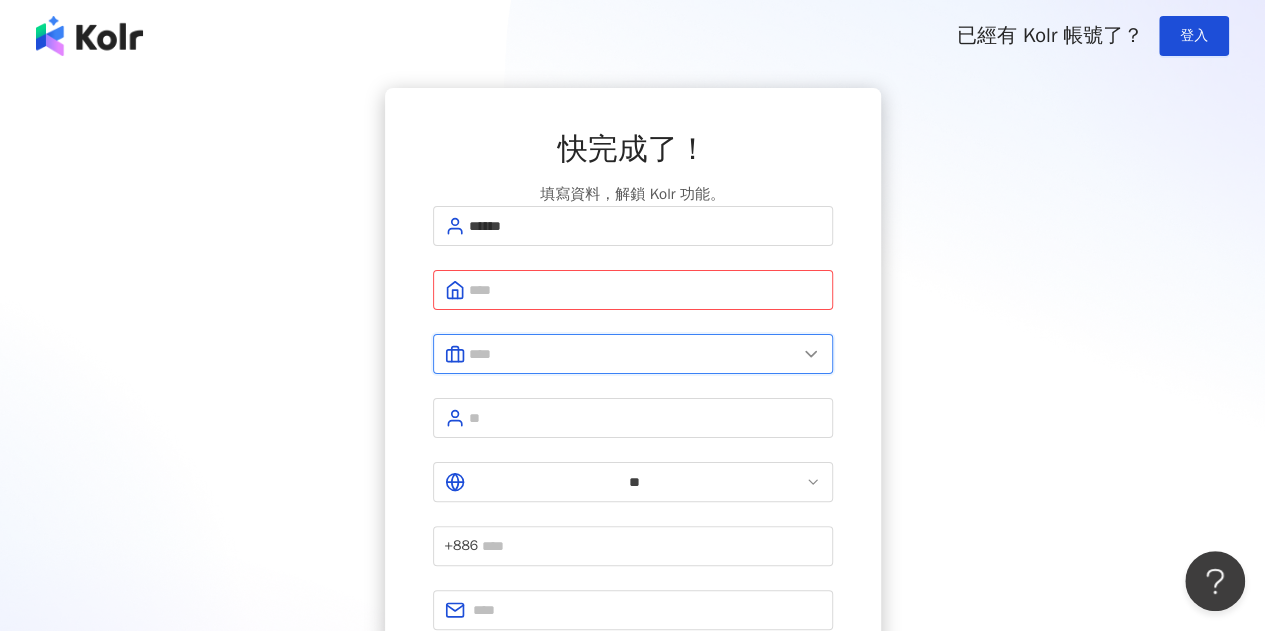 click at bounding box center [633, 354] 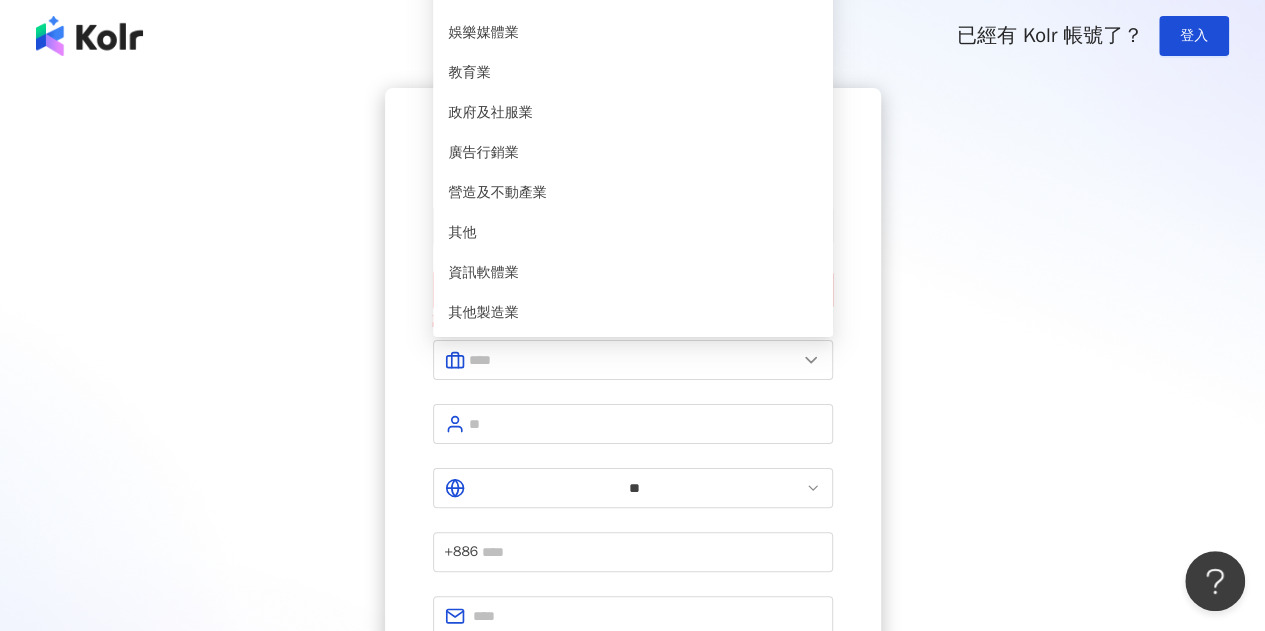 scroll, scrollTop: 42, scrollLeft: 0, axis: vertical 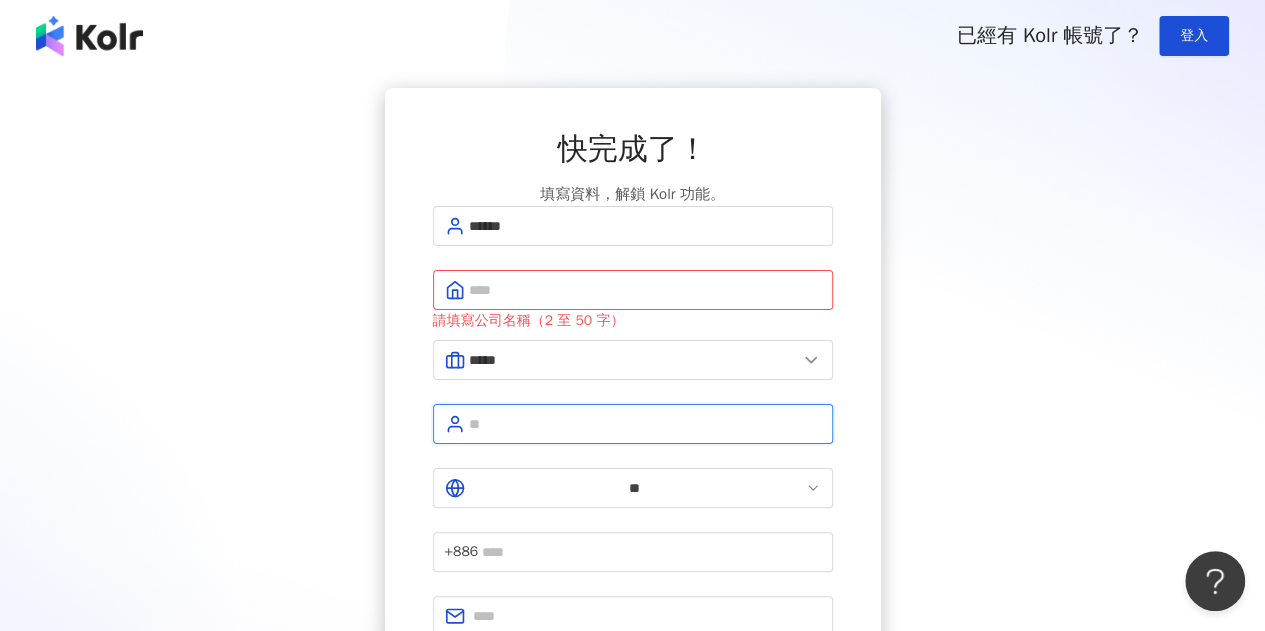 click at bounding box center [645, 424] 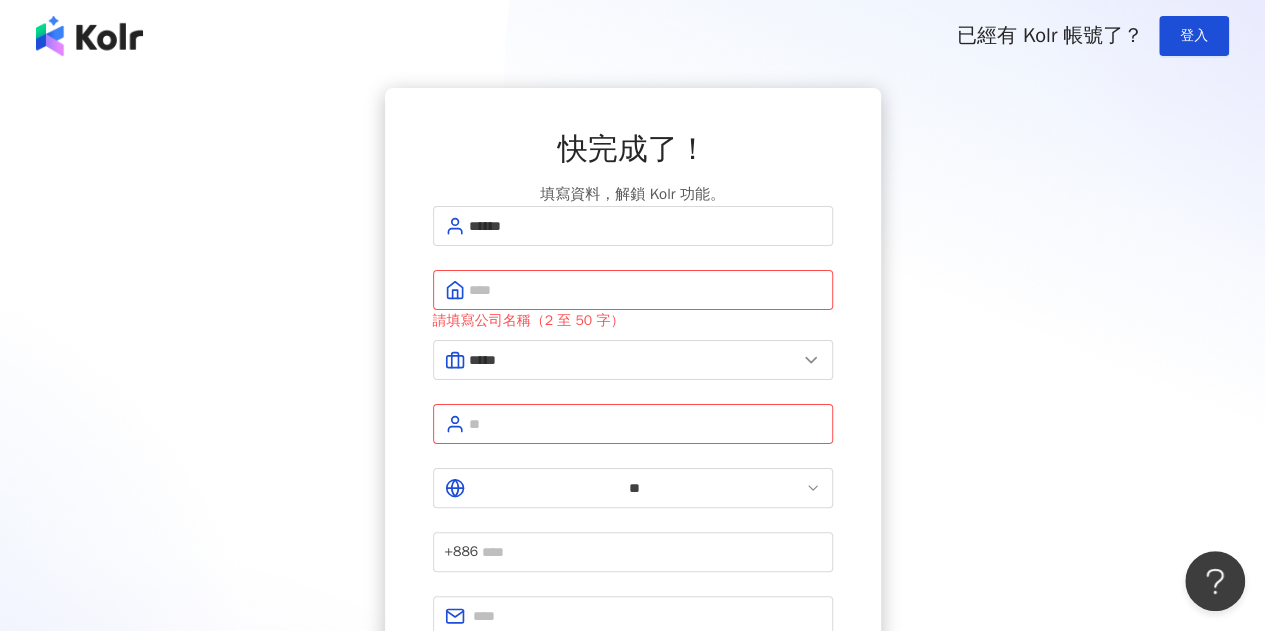 click on "***** 請填寫公司名稱（2 至 50 字） ***** 美容業 醫療生技及保健業 食品飲料業 批發及零售業 電子商務業 金融業 資訊電子工業 觀光餐旅業 遊戲業 通訊業 娛樂媒體業 教育業 政府及社服業 廣告行銷業 營造及不動產業 其他 資訊軟體業 其他製造業 請填寫職稱 ** +886 註冊完成" at bounding box center [633, 453] 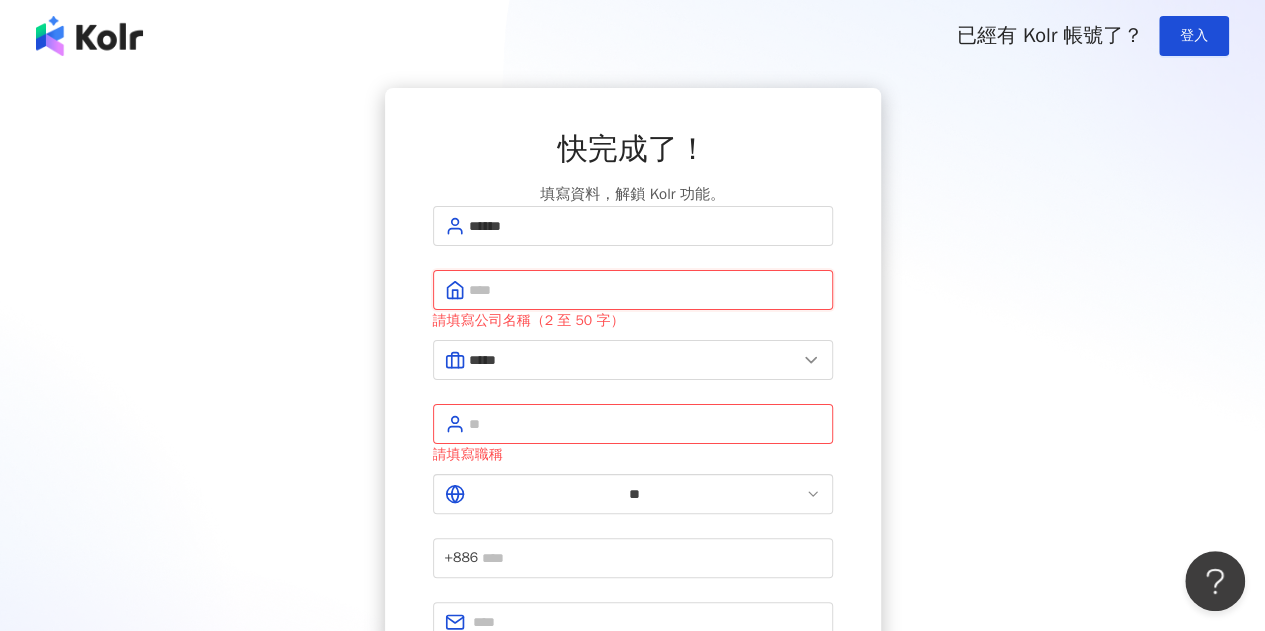 click at bounding box center (645, 290) 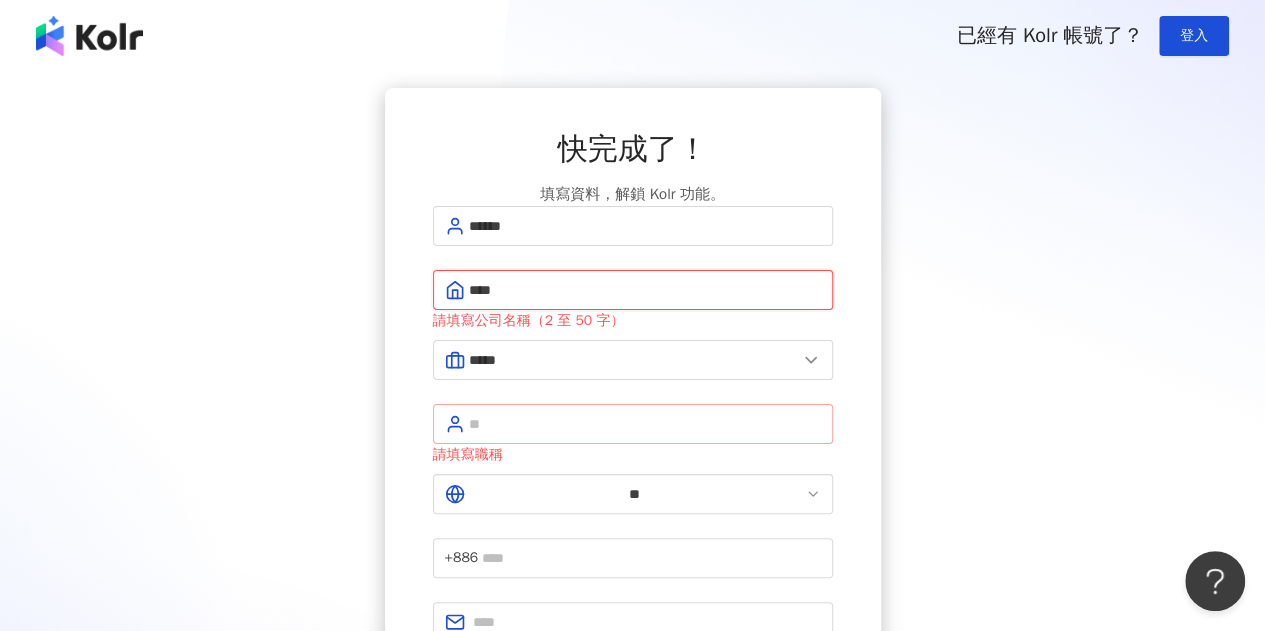 type on "****" 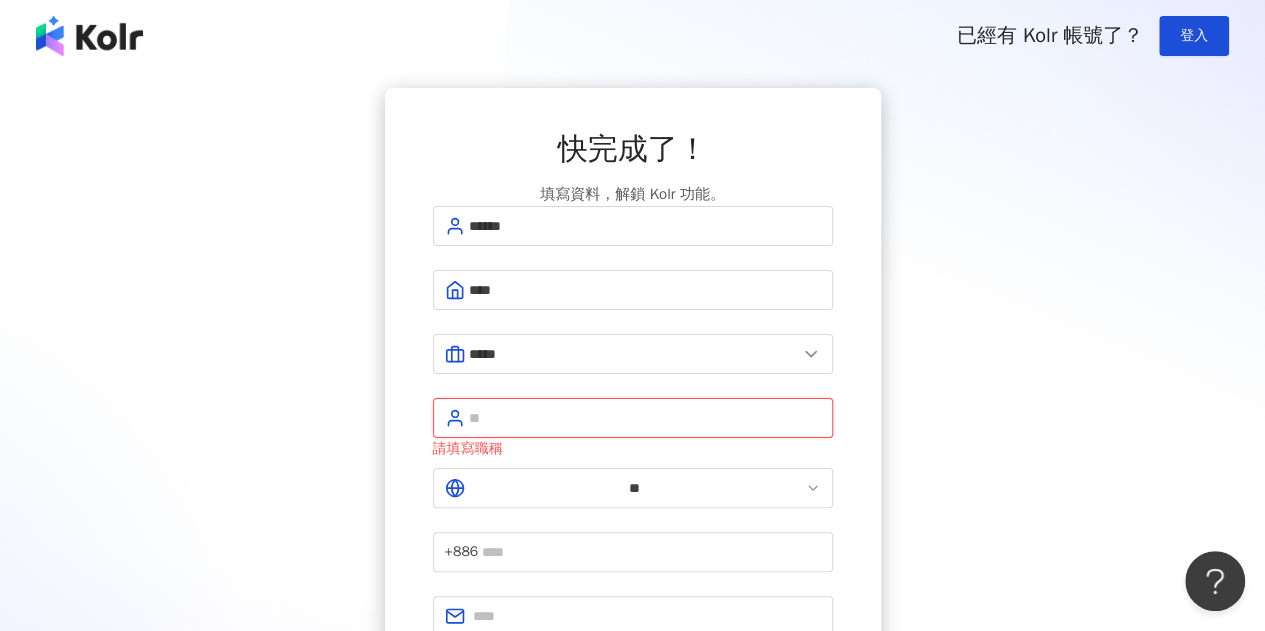 click at bounding box center [645, 418] 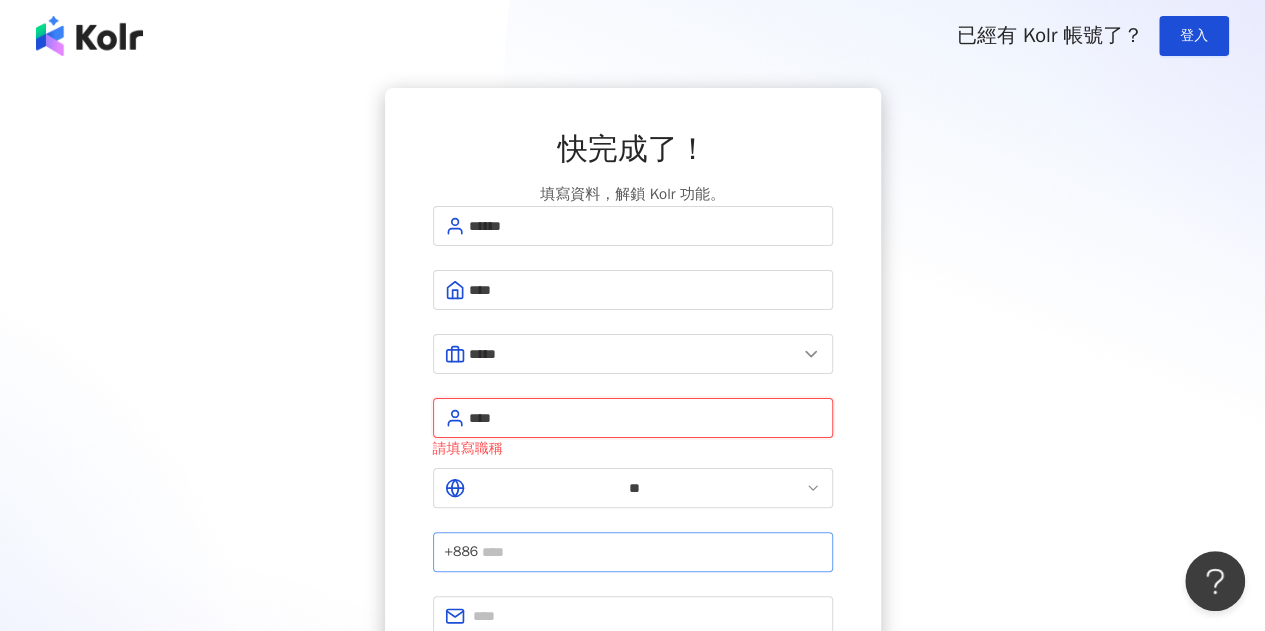 type on "****" 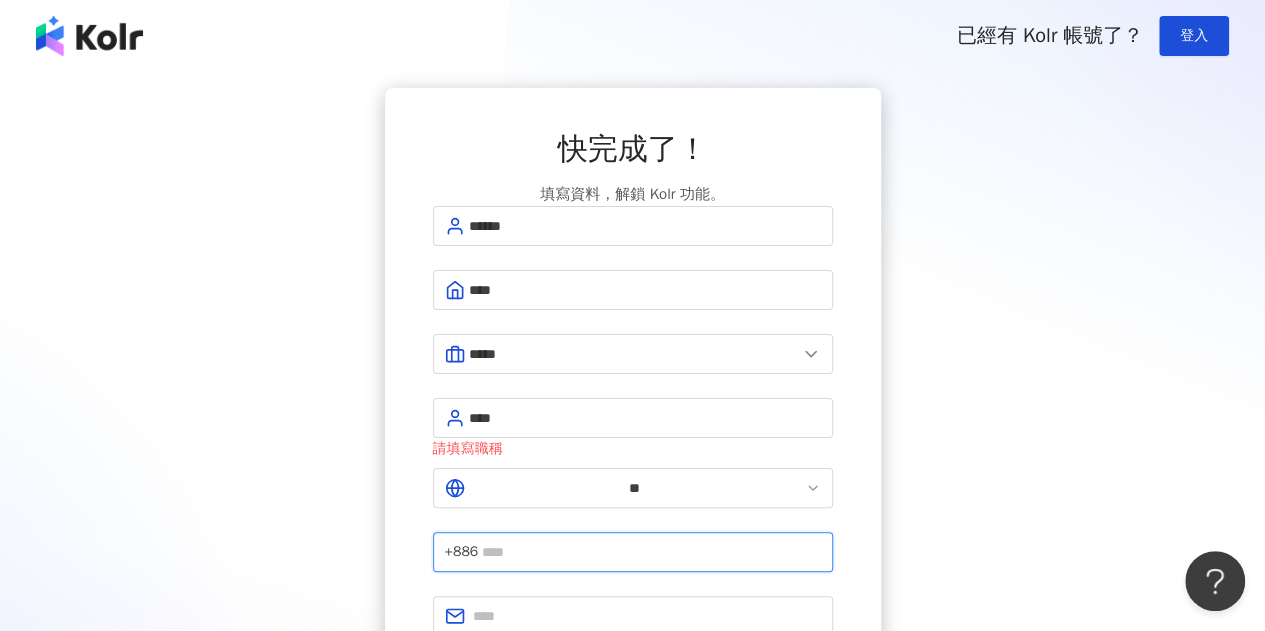 click at bounding box center [651, 552] 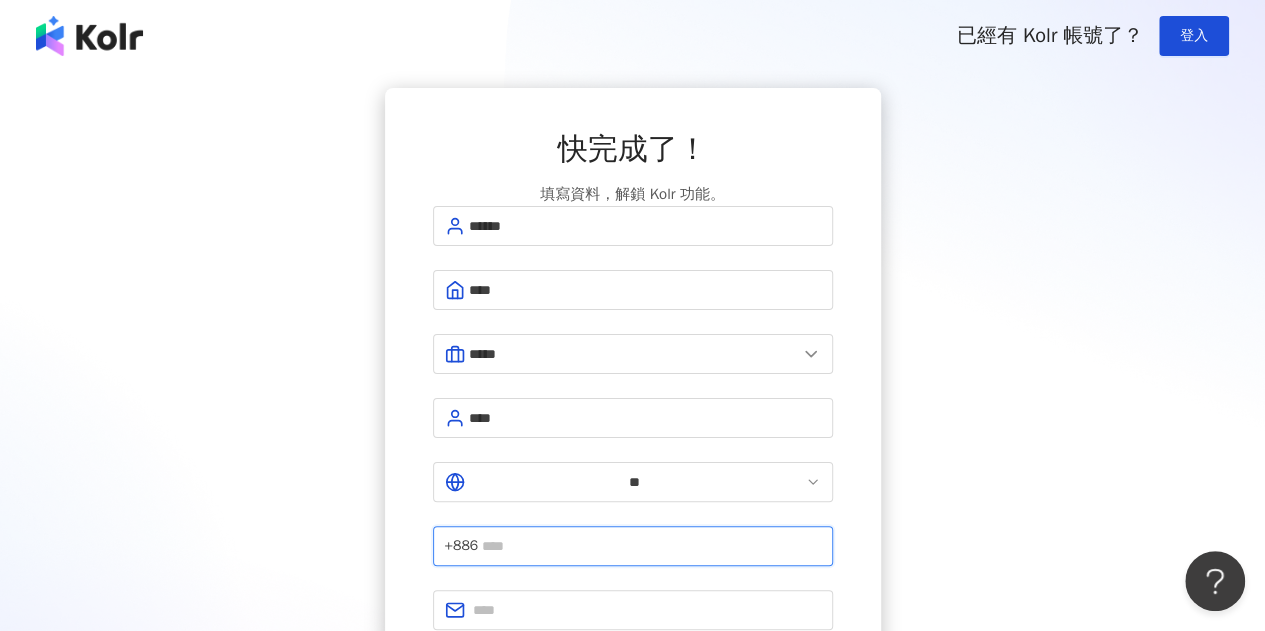 type on "**********" 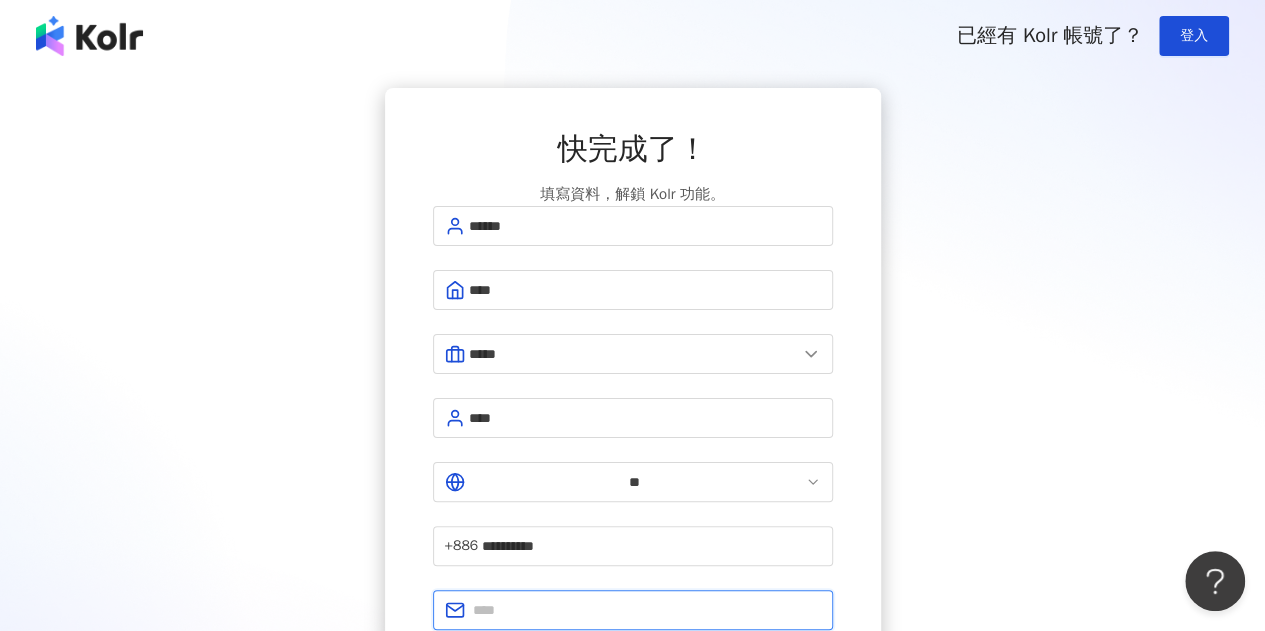 type on "**********" 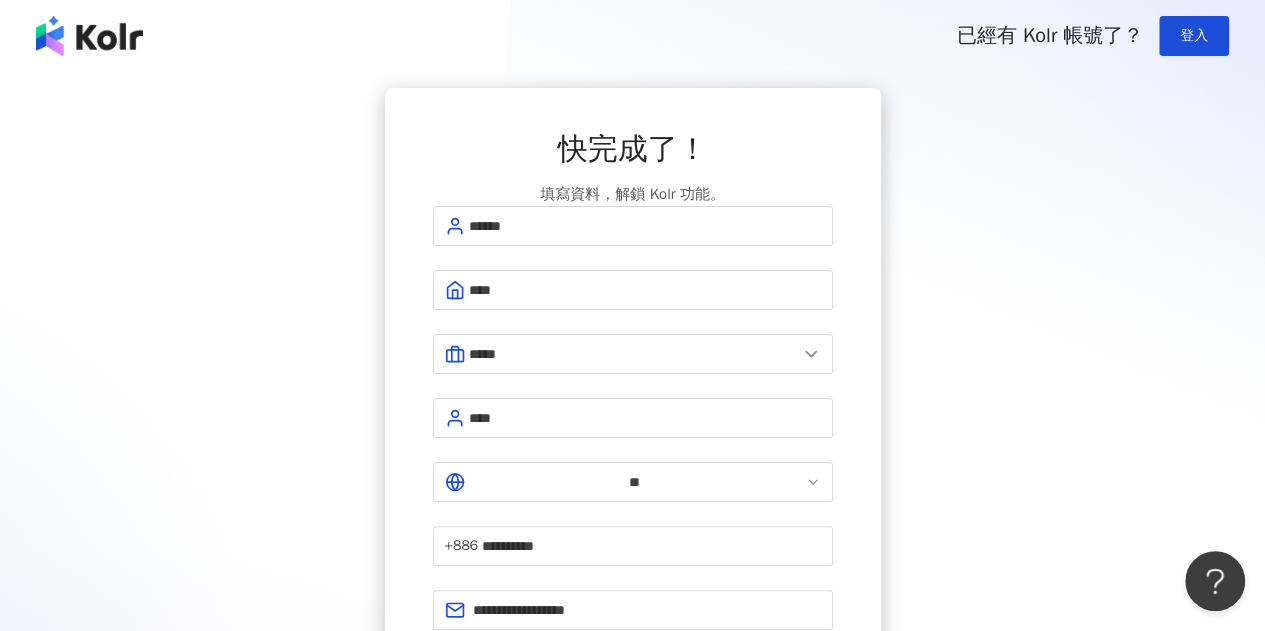 click on "**********" at bounding box center (632, 411) 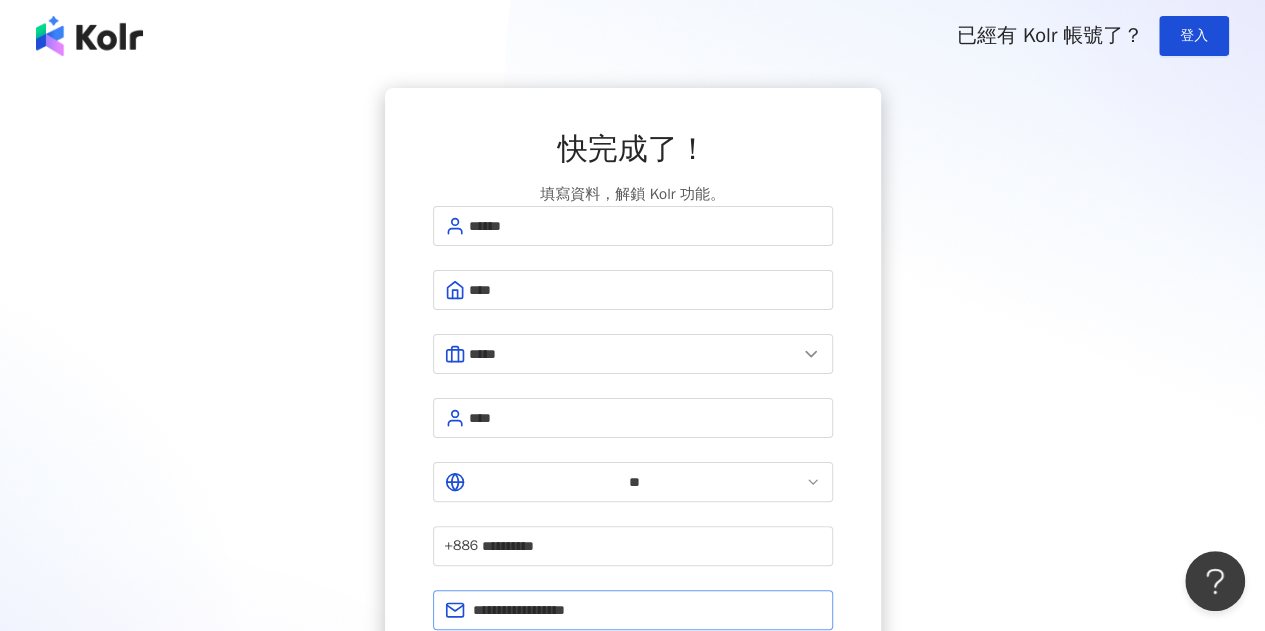 drag, startPoint x: 744, startPoint y: 599, endPoint x: 539, endPoint y: 526, distance: 217.60974 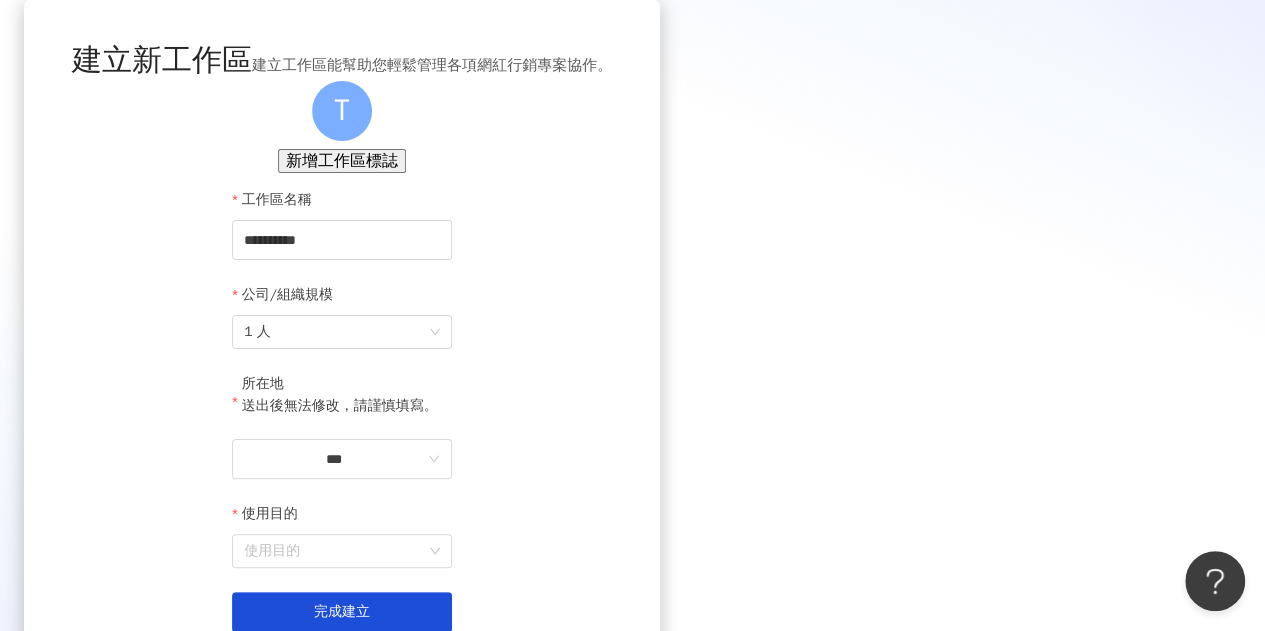 scroll, scrollTop: 90, scrollLeft: 0, axis: vertical 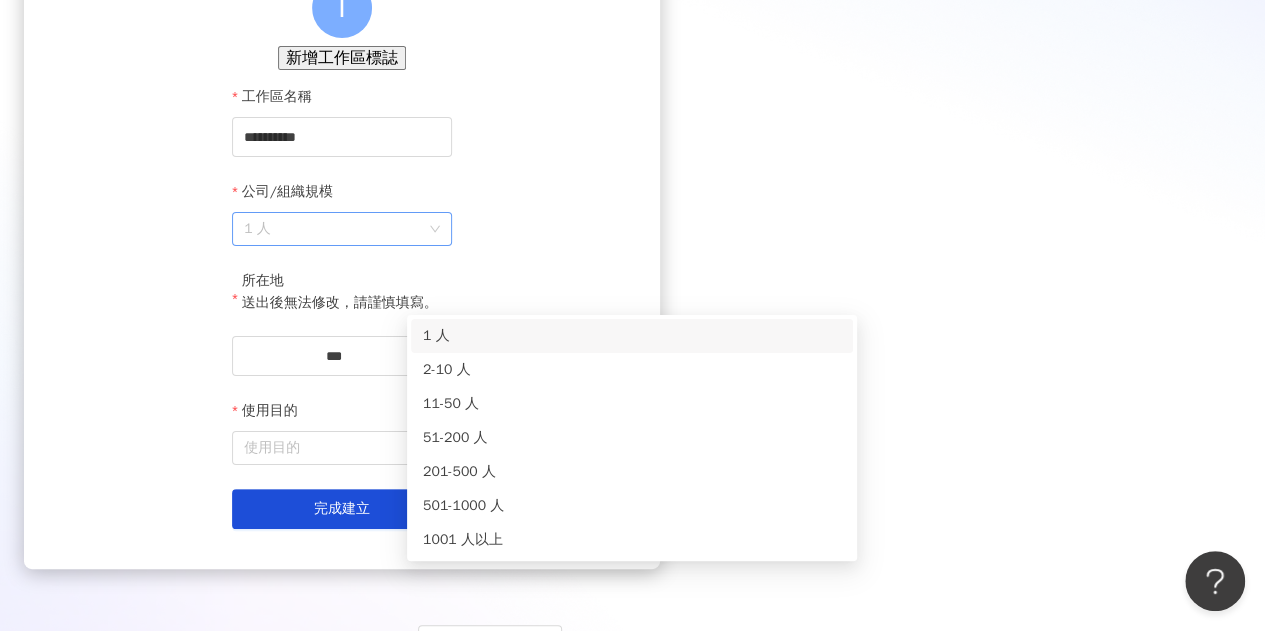 drag, startPoint x: 430, startPoint y: 289, endPoint x: 418, endPoint y: 289, distance: 12 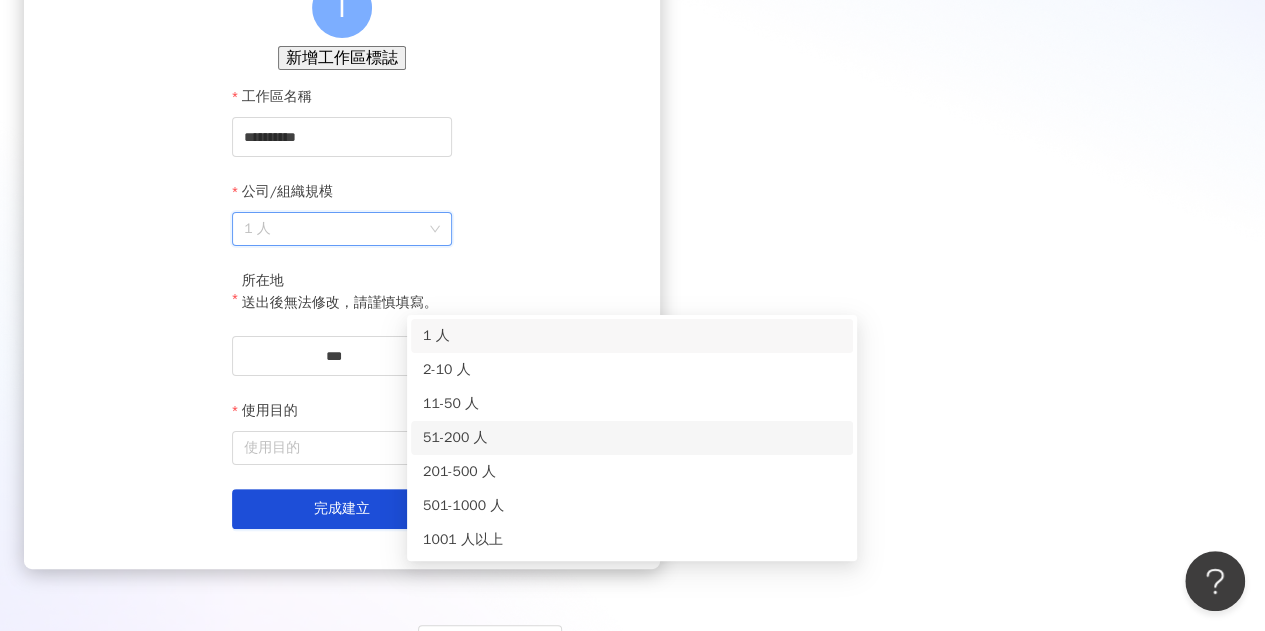 click on "51-200 人" at bounding box center [632, 438] 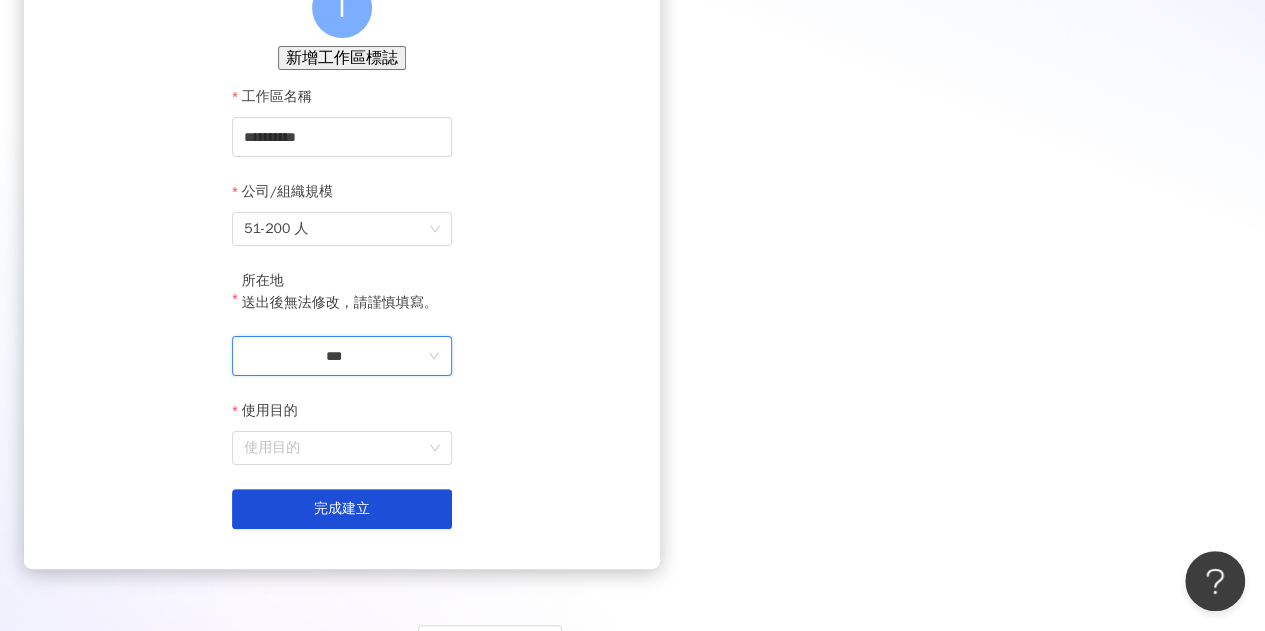 click on "***" at bounding box center [334, 356] 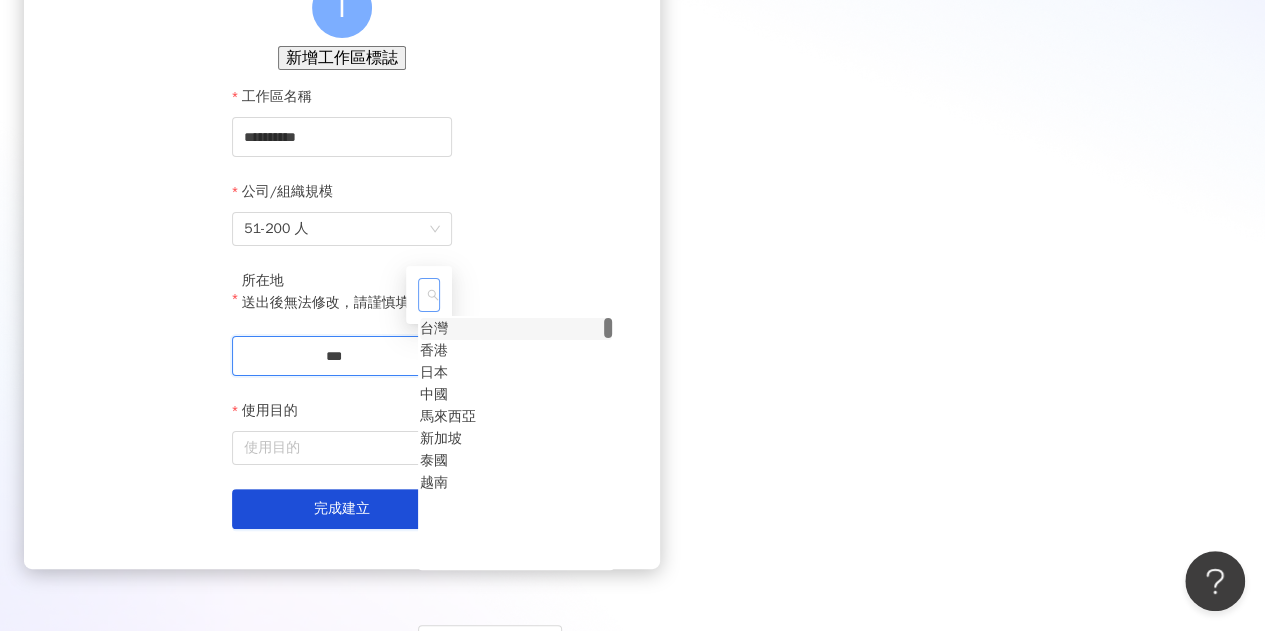 click on "台灣" at bounding box center [434, 329] 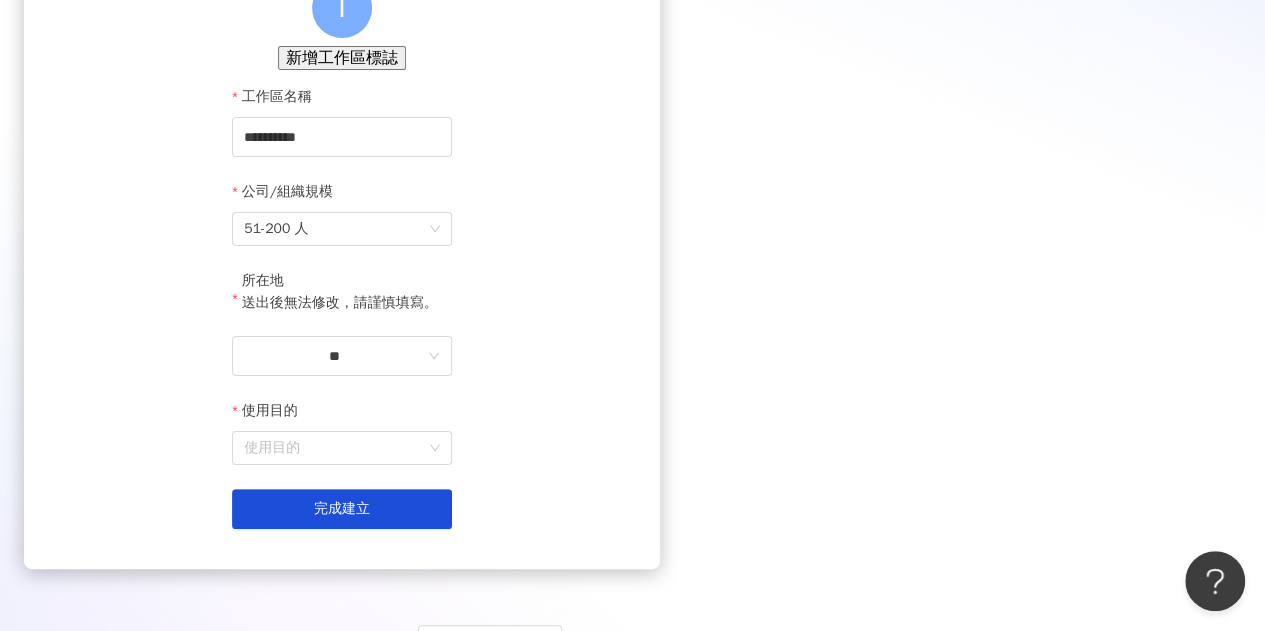 click on "**********" at bounding box center (342, 232) 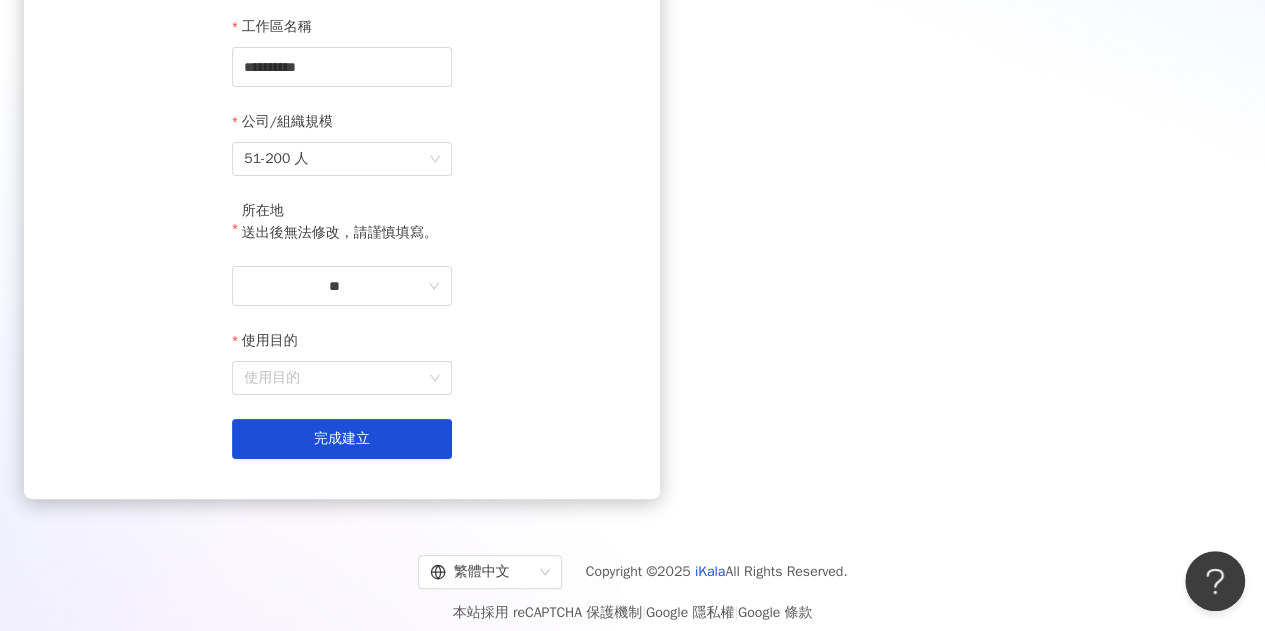 scroll, scrollTop: 286, scrollLeft: 0, axis: vertical 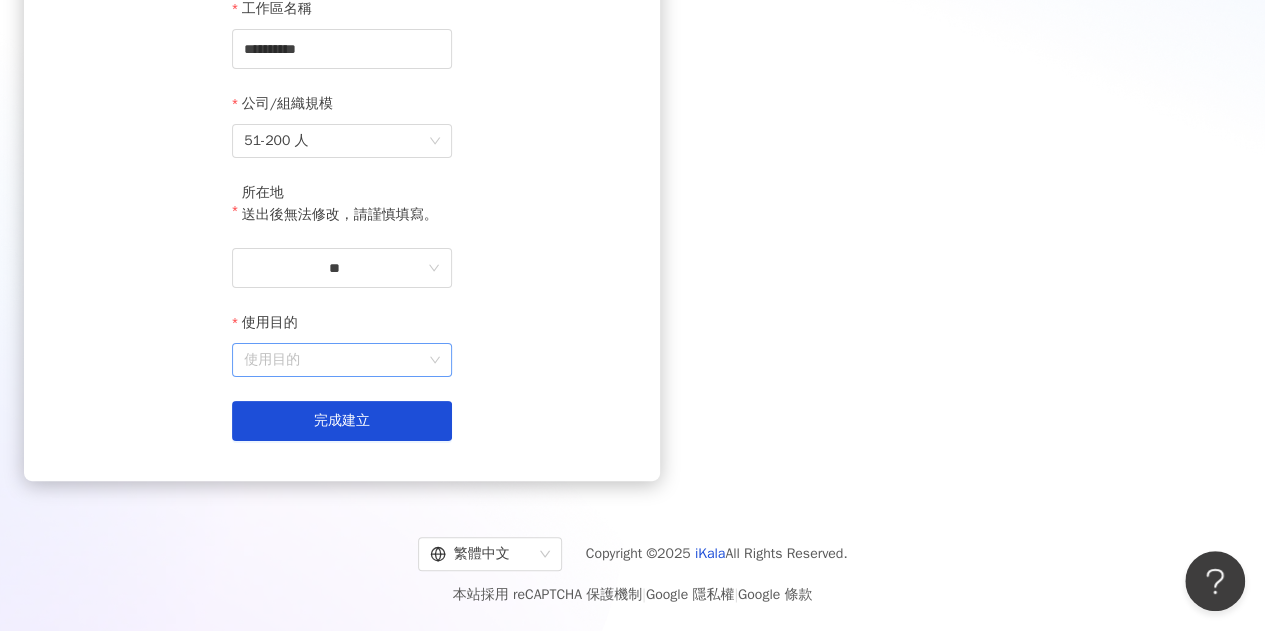 click on "使用目的" at bounding box center [342, 360] 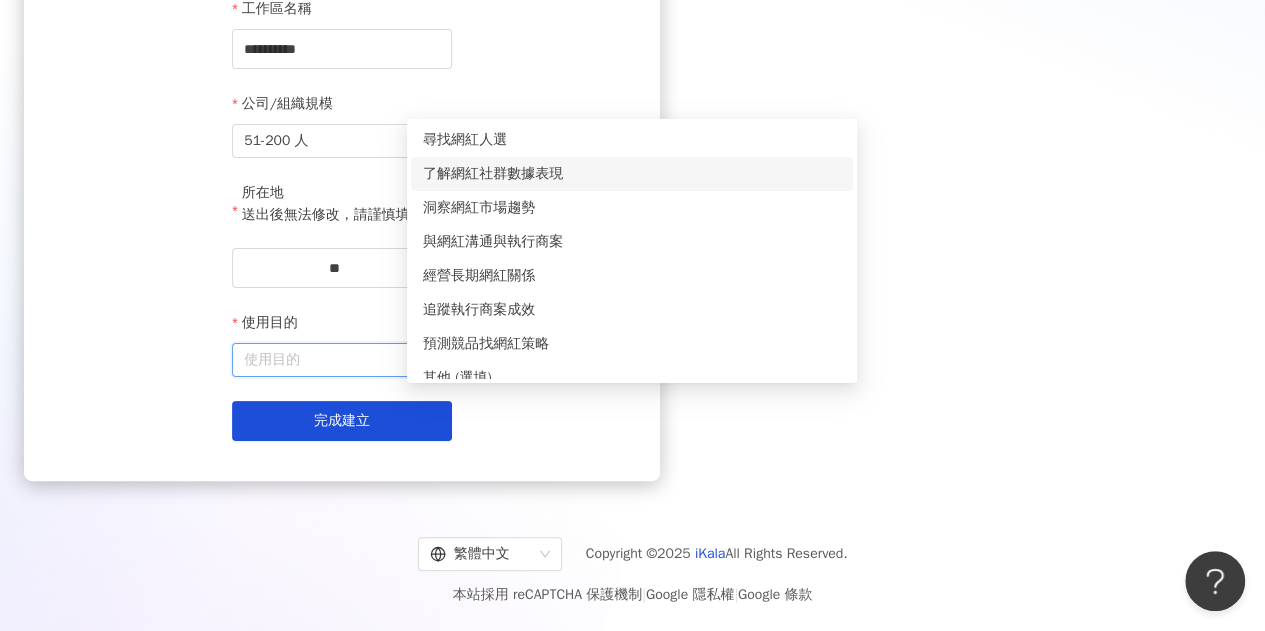 click on "了解網紅社群數據表現" at bounding box center [632, 174] 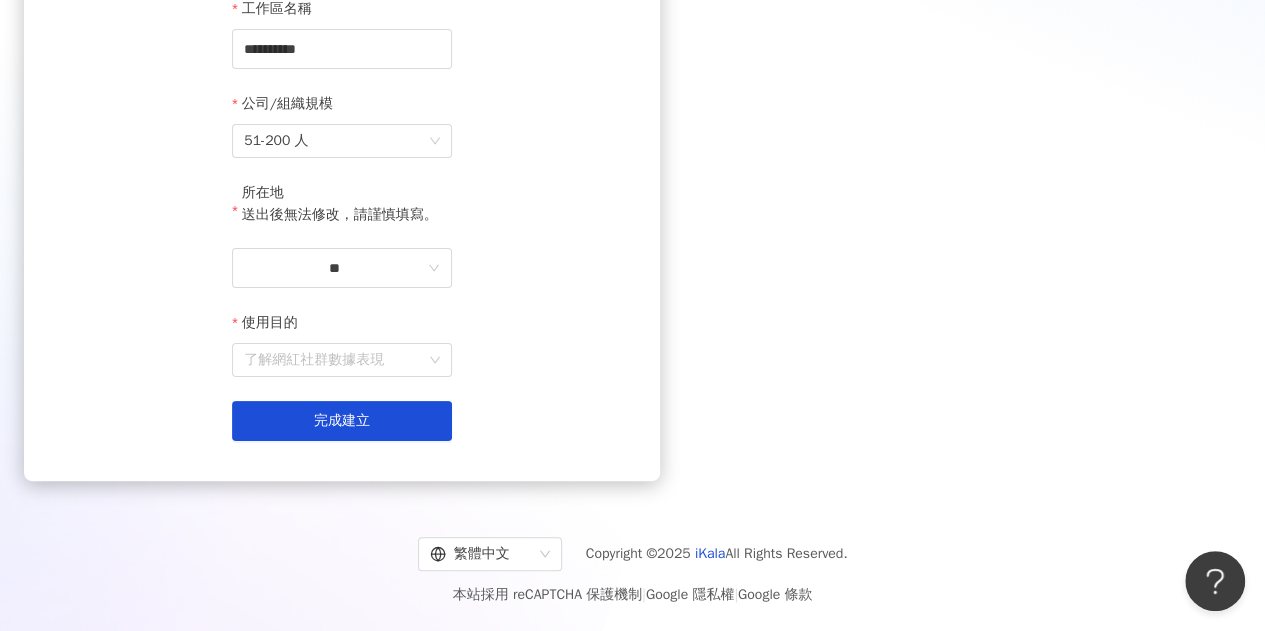 drag, startPoint x: 587, startPoint y: 401, endPoint x: 522, endPoint y: 125, distance: 283.5507 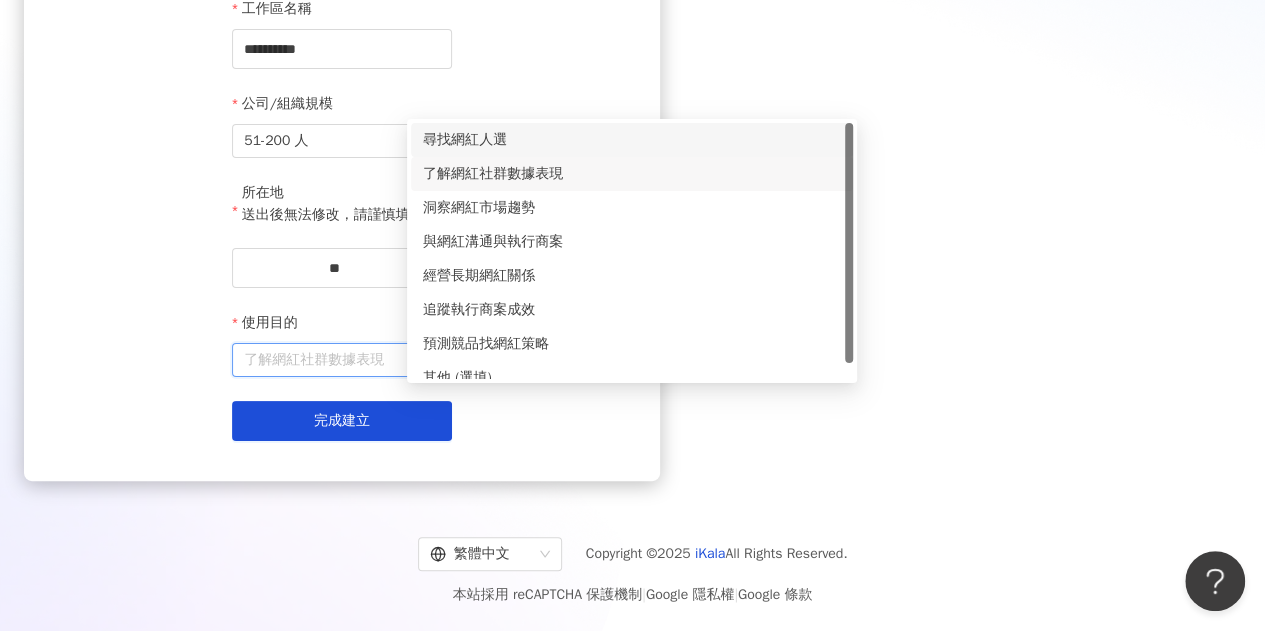 click on "尋找網紅人選" at bounding box center (632, 140) 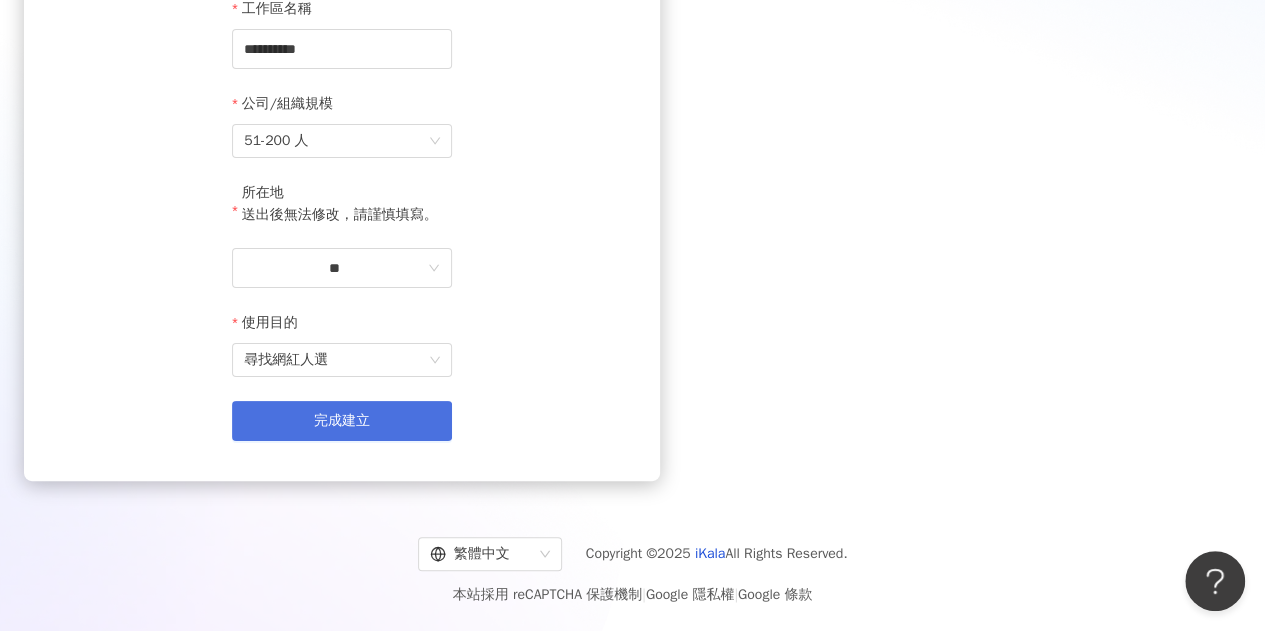 click on "完成建立" at bounding box center [342, 421] 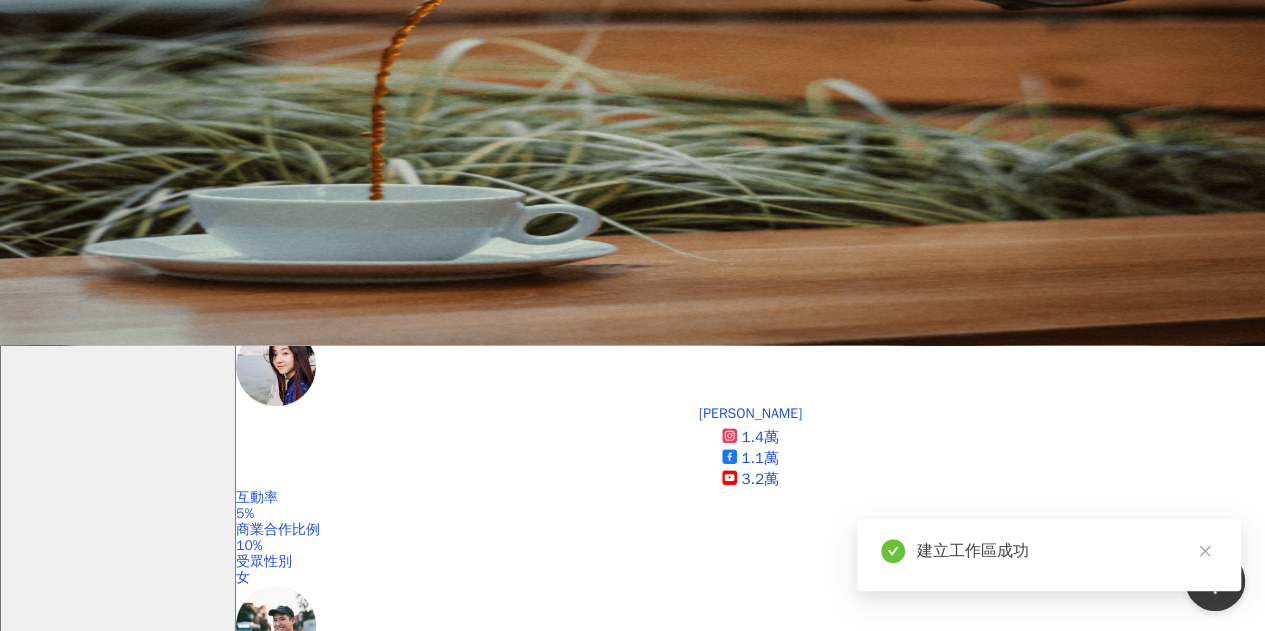 scroll, scrollTop: 0, scrollLeft: 0, axis: both 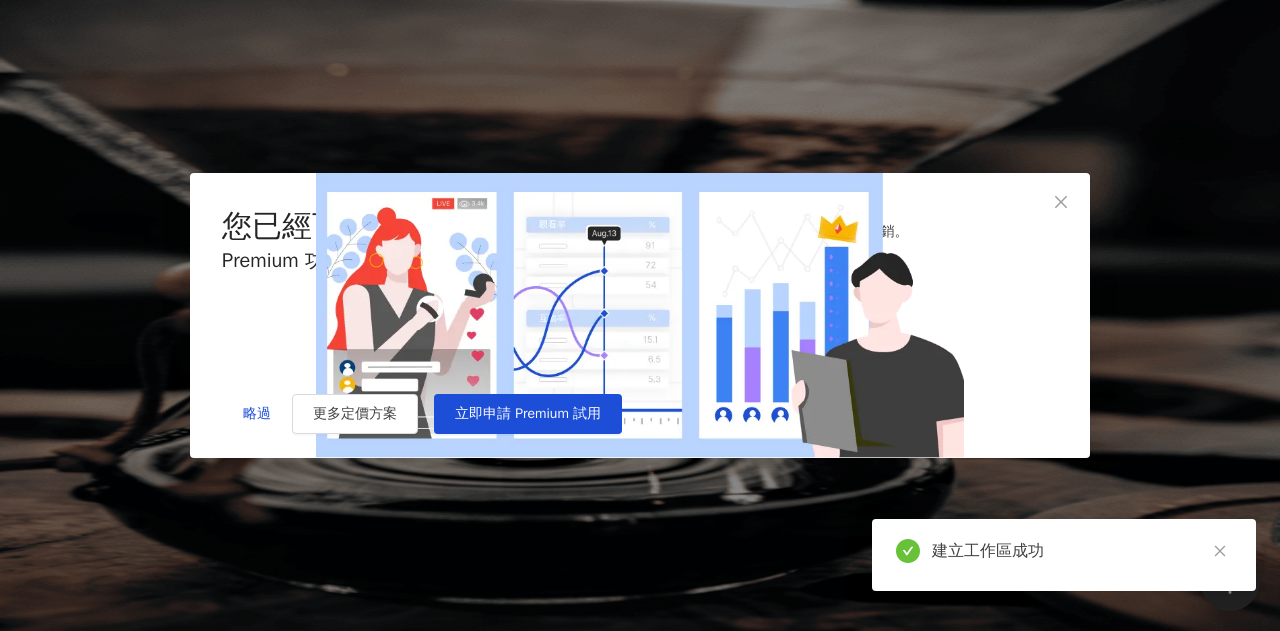 click at bounding box center [1219, 551] 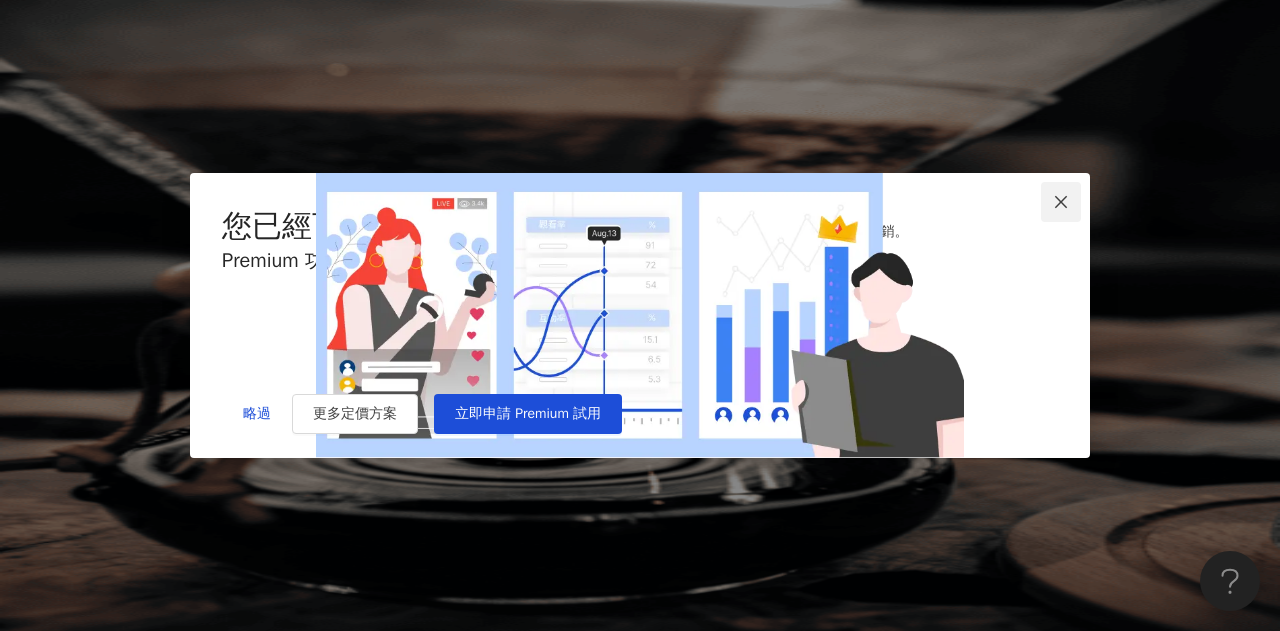 click 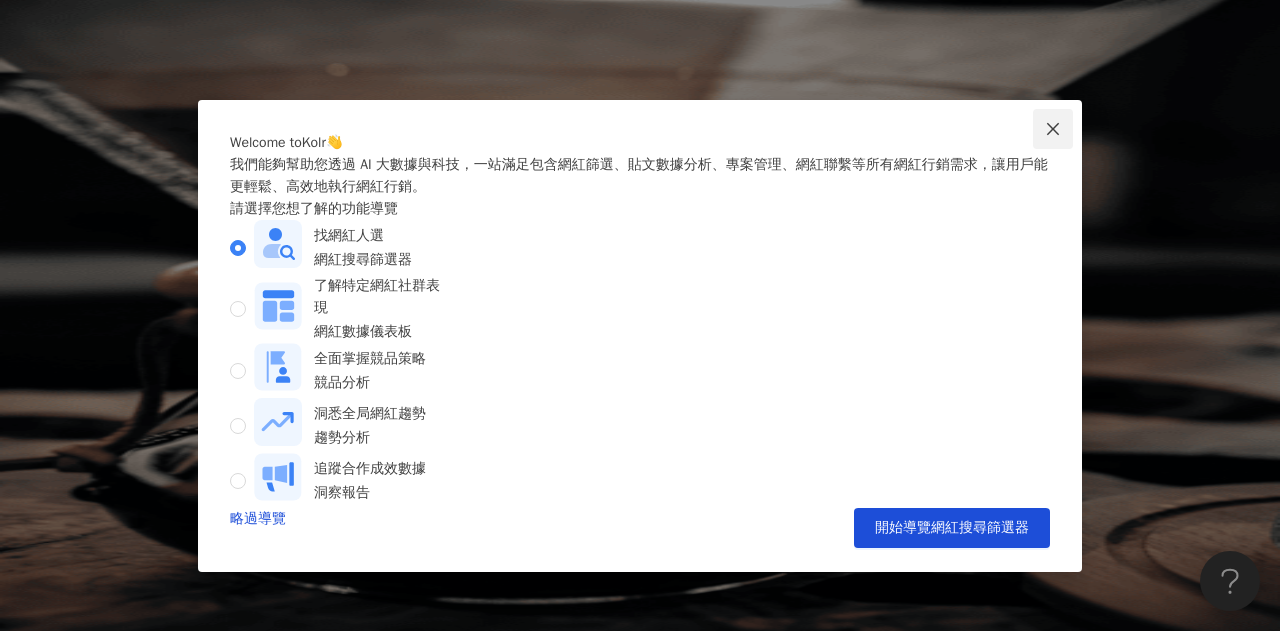 click at bounding box center (1053, 129) 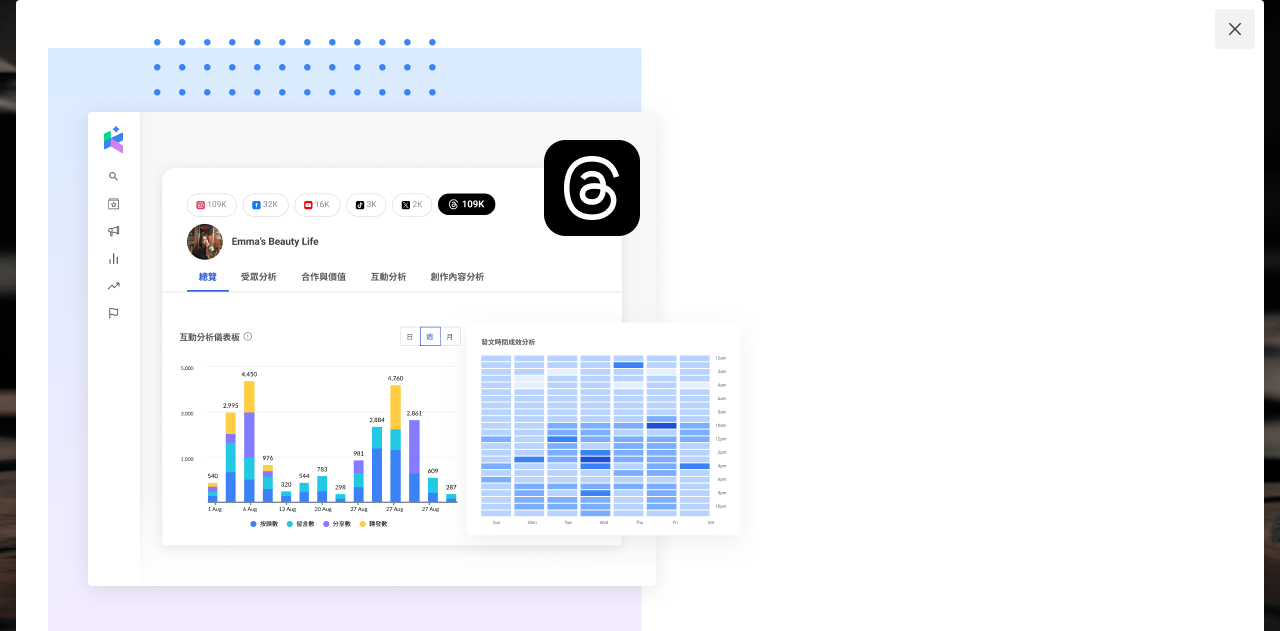 click 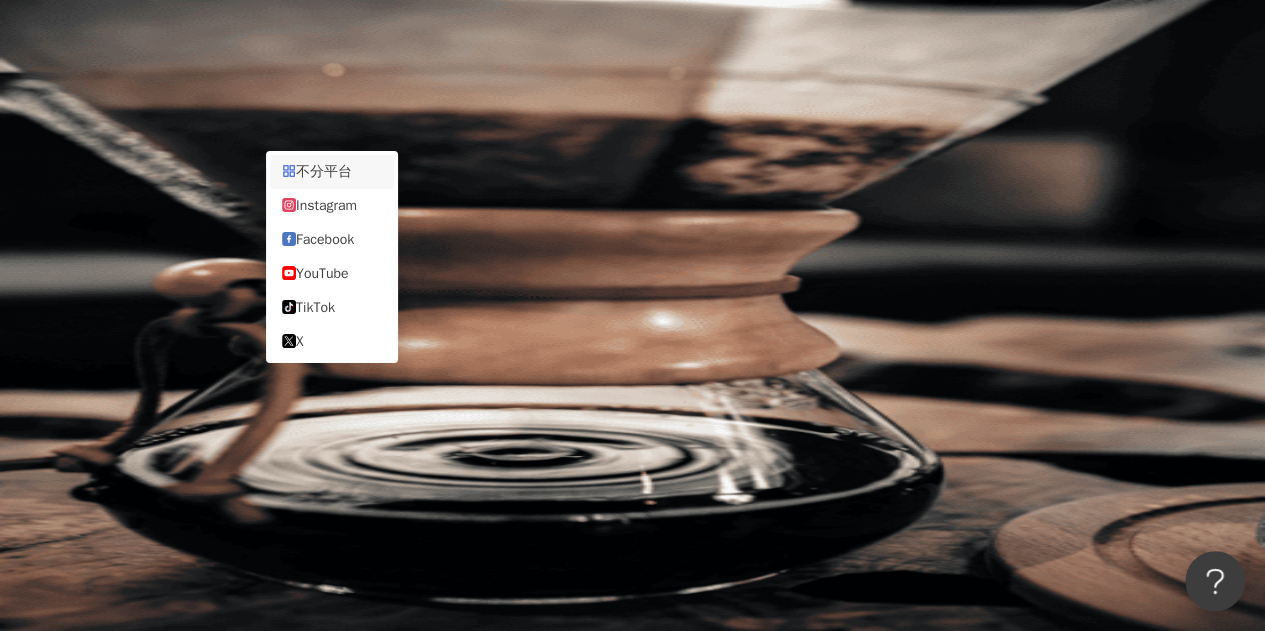 click on "不分平台" at bounding box center (292, 99) 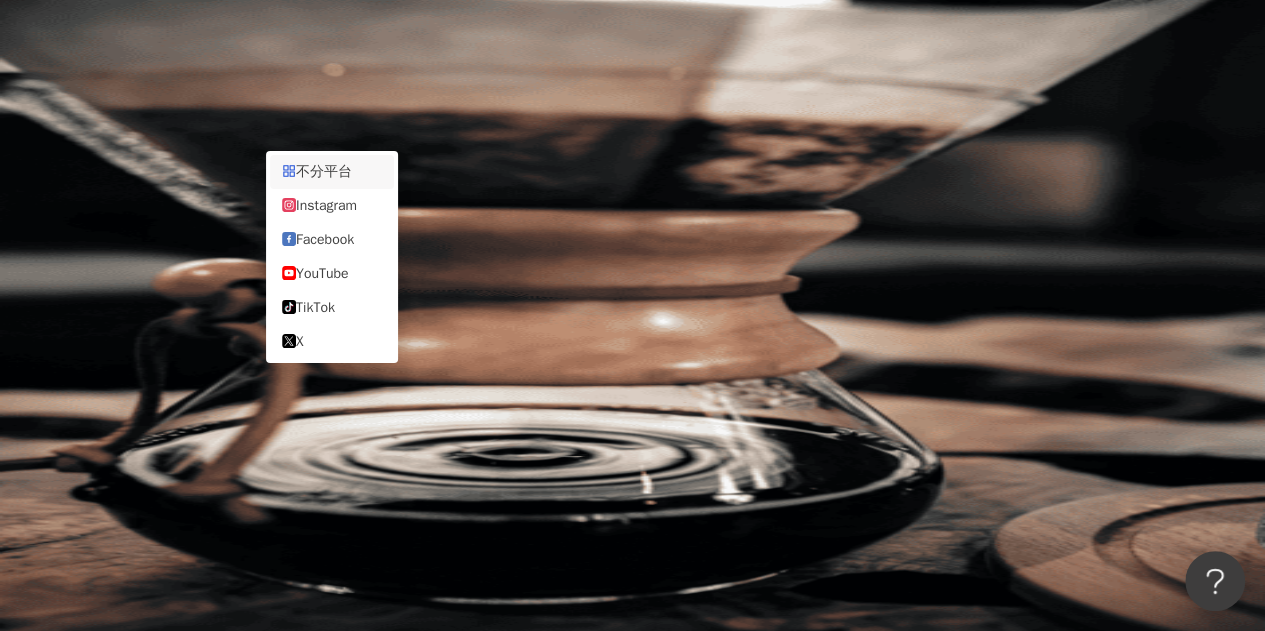 click on "不分平台" at bounding box center [332, 172] 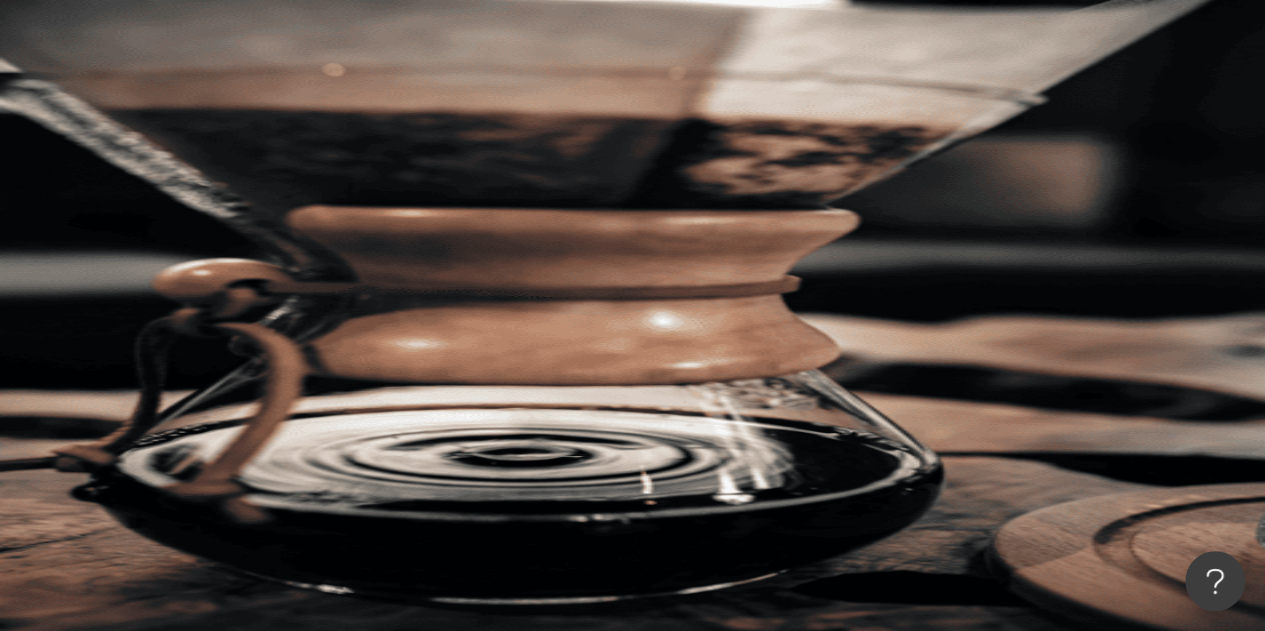 click at bounding box center [446, 99] 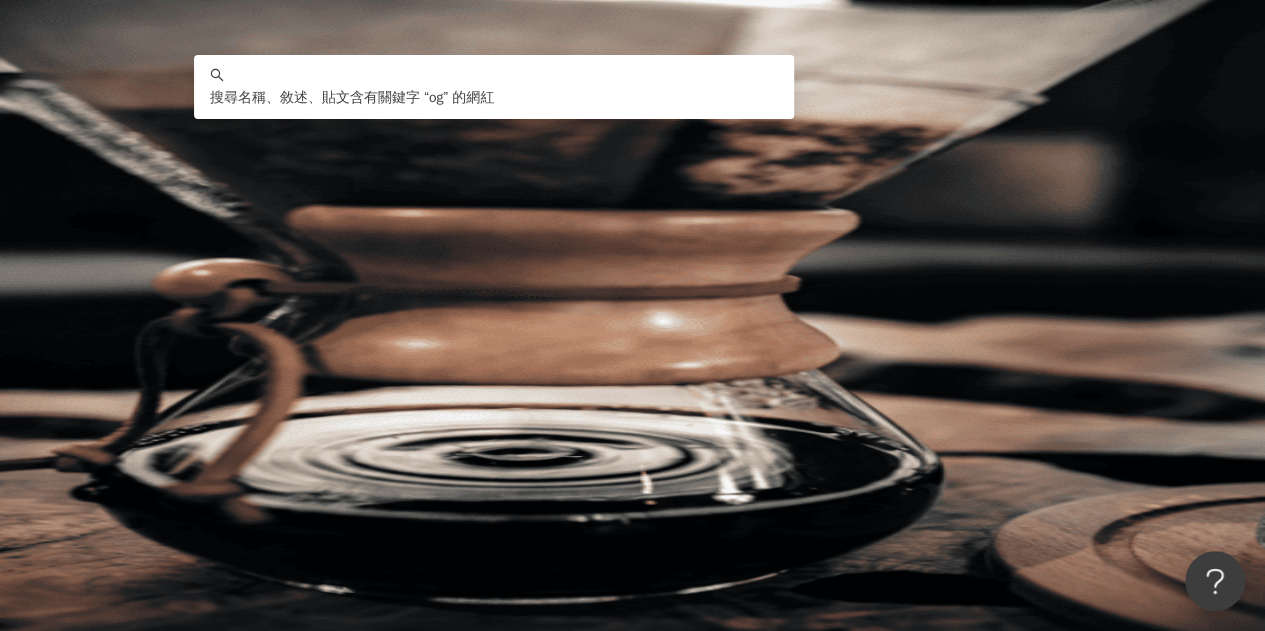 type on "*" 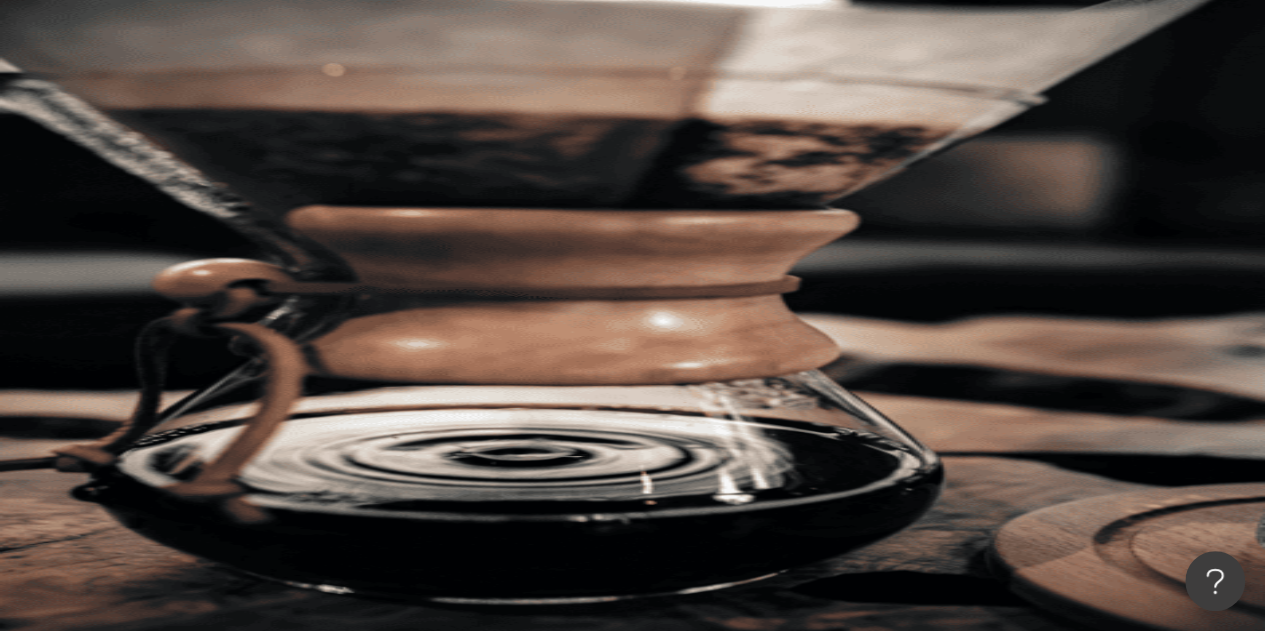 type on "**" 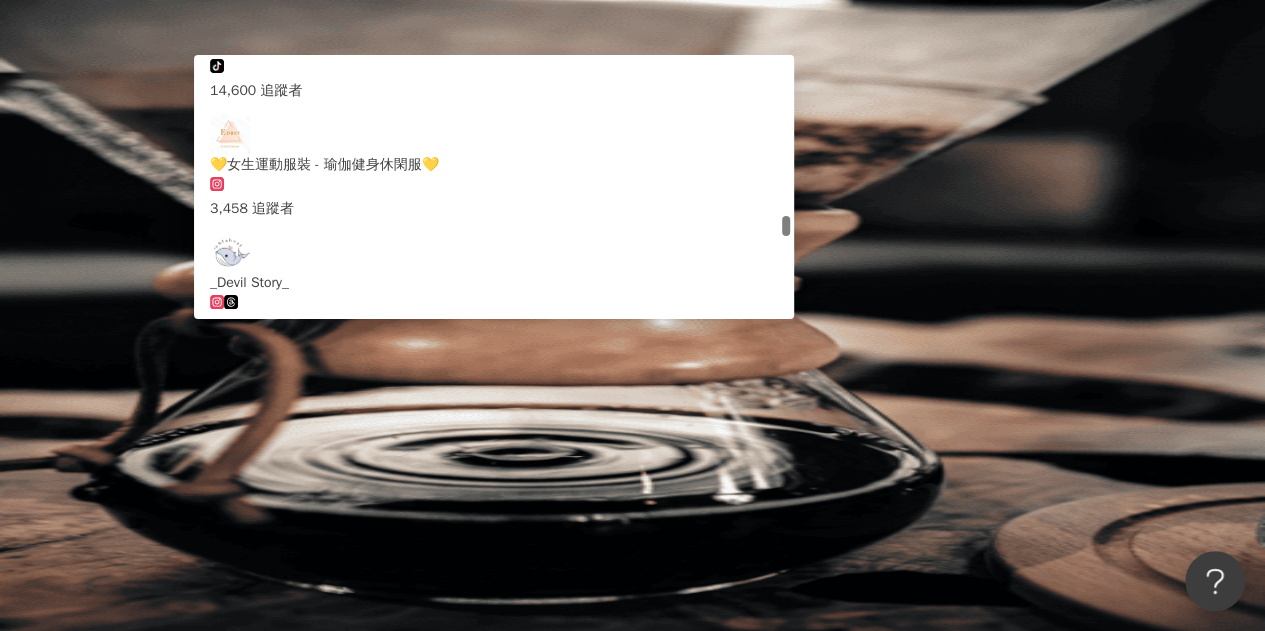 scroll, scrollTop: 2402, scrollLeft: 0, axis: vertical 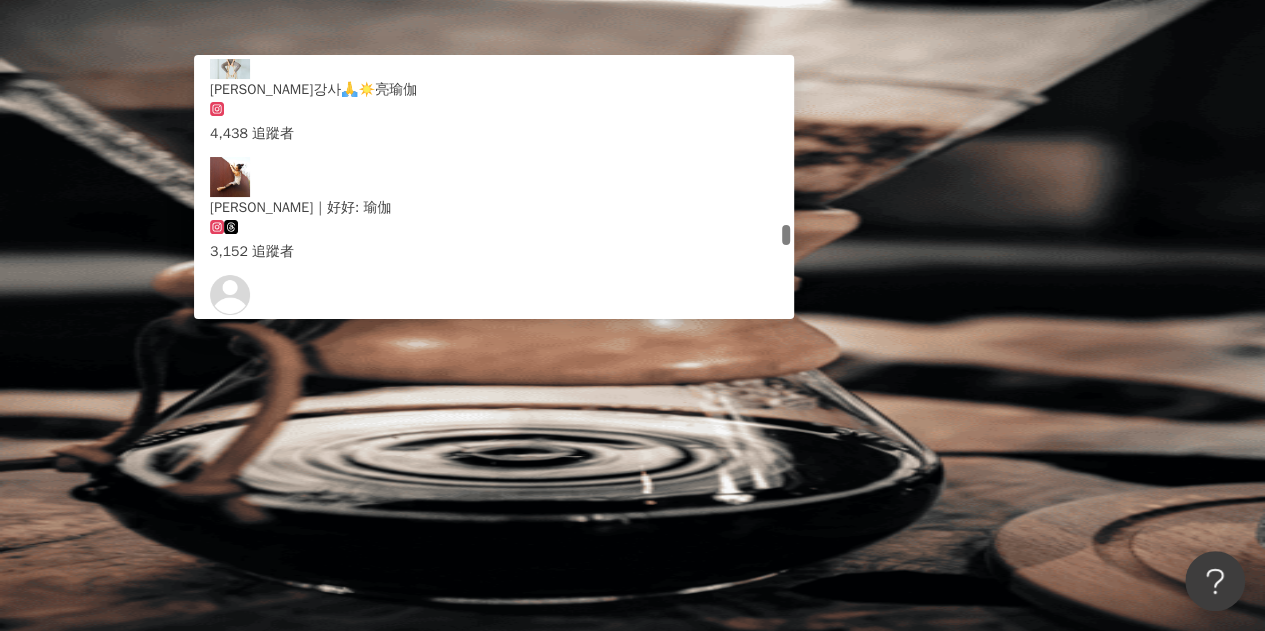 drag, startPoint x: 1010, startPoint y: 161, endPoint x: 1023, endPoint y: 327, distance: 166.50826 